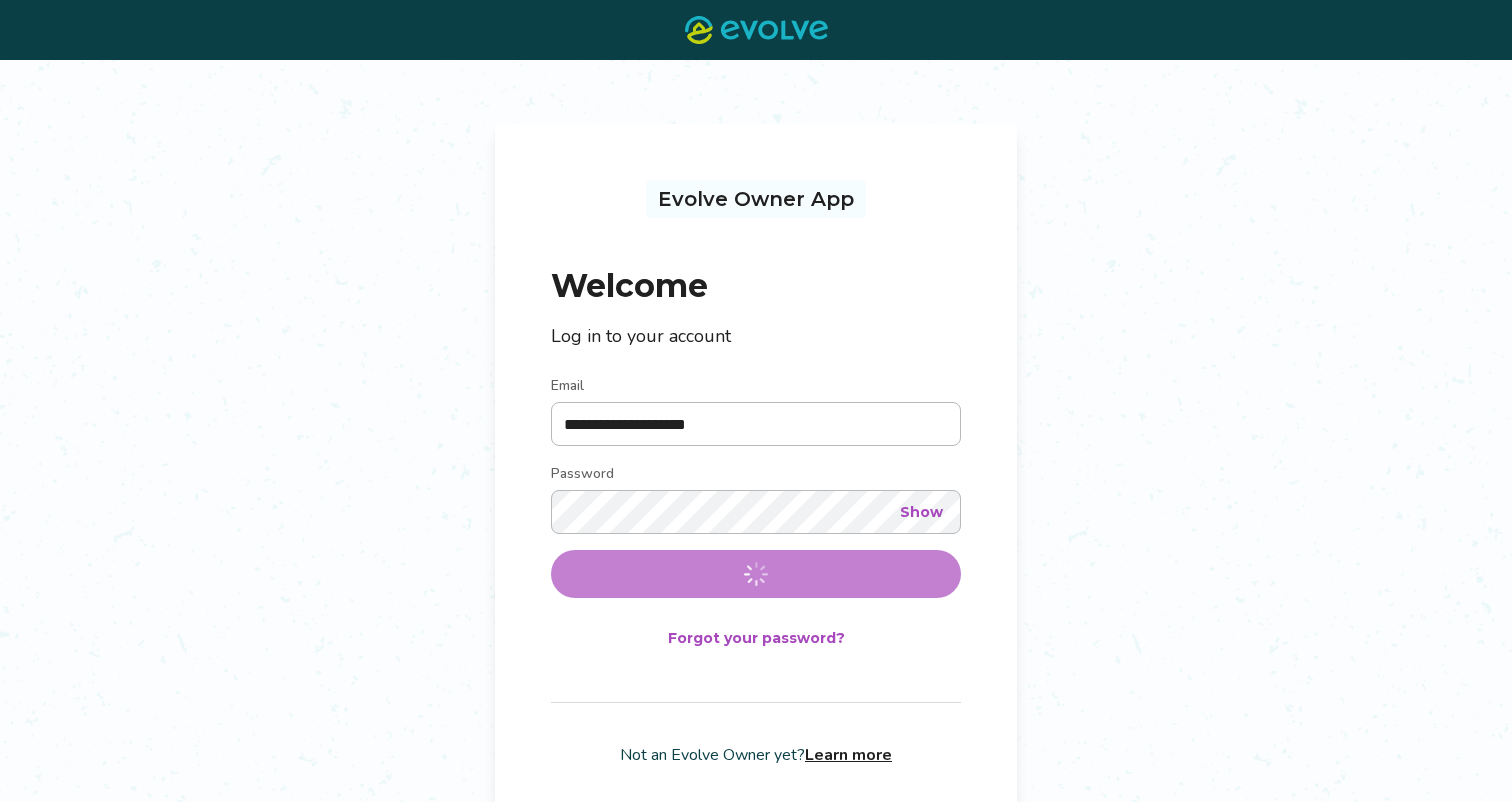 scroll, scrollTop: 0, scrollLeft: 0, axis: both 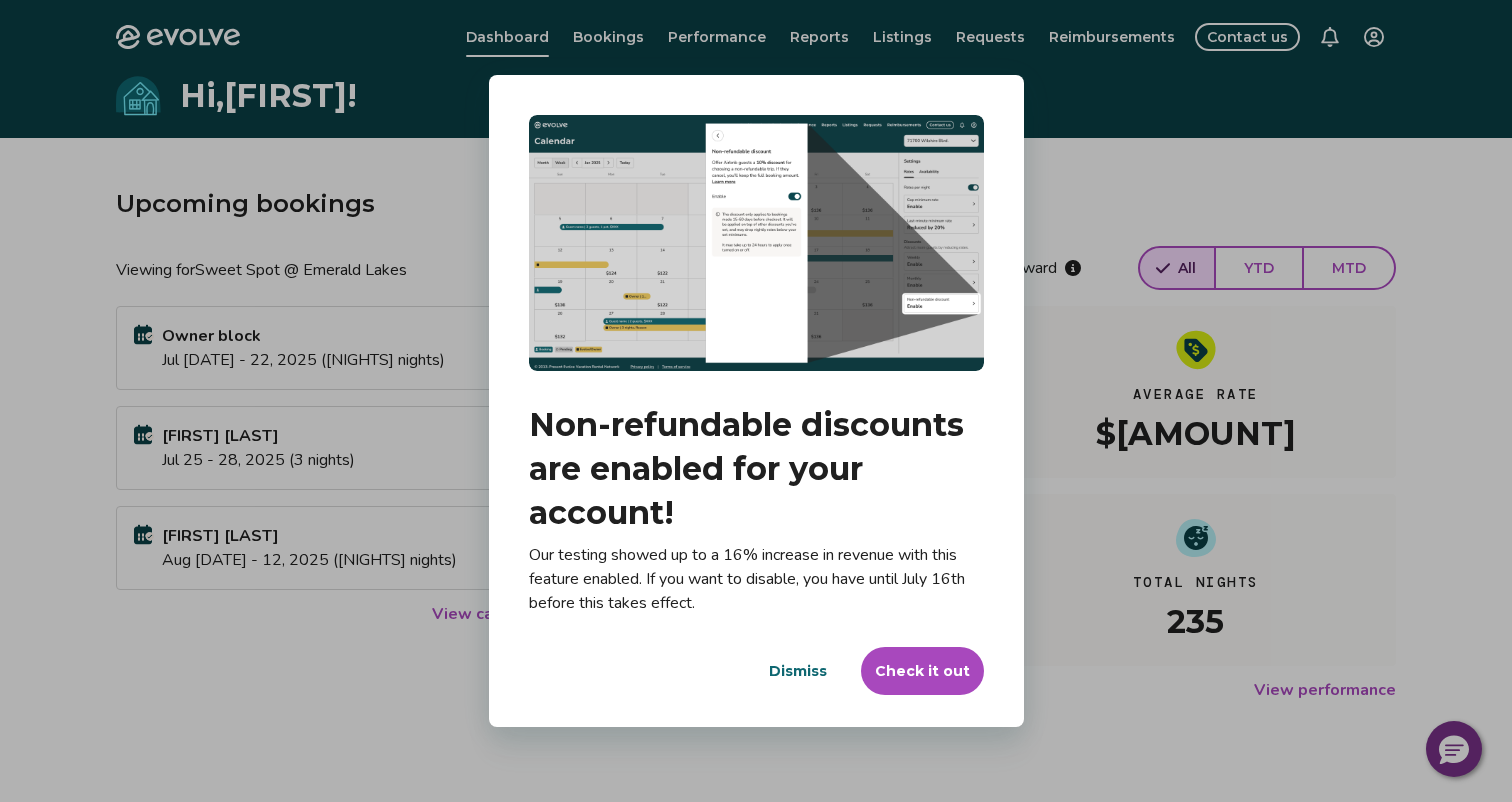 click on "Dismiss" at bounding box center [798, 671] 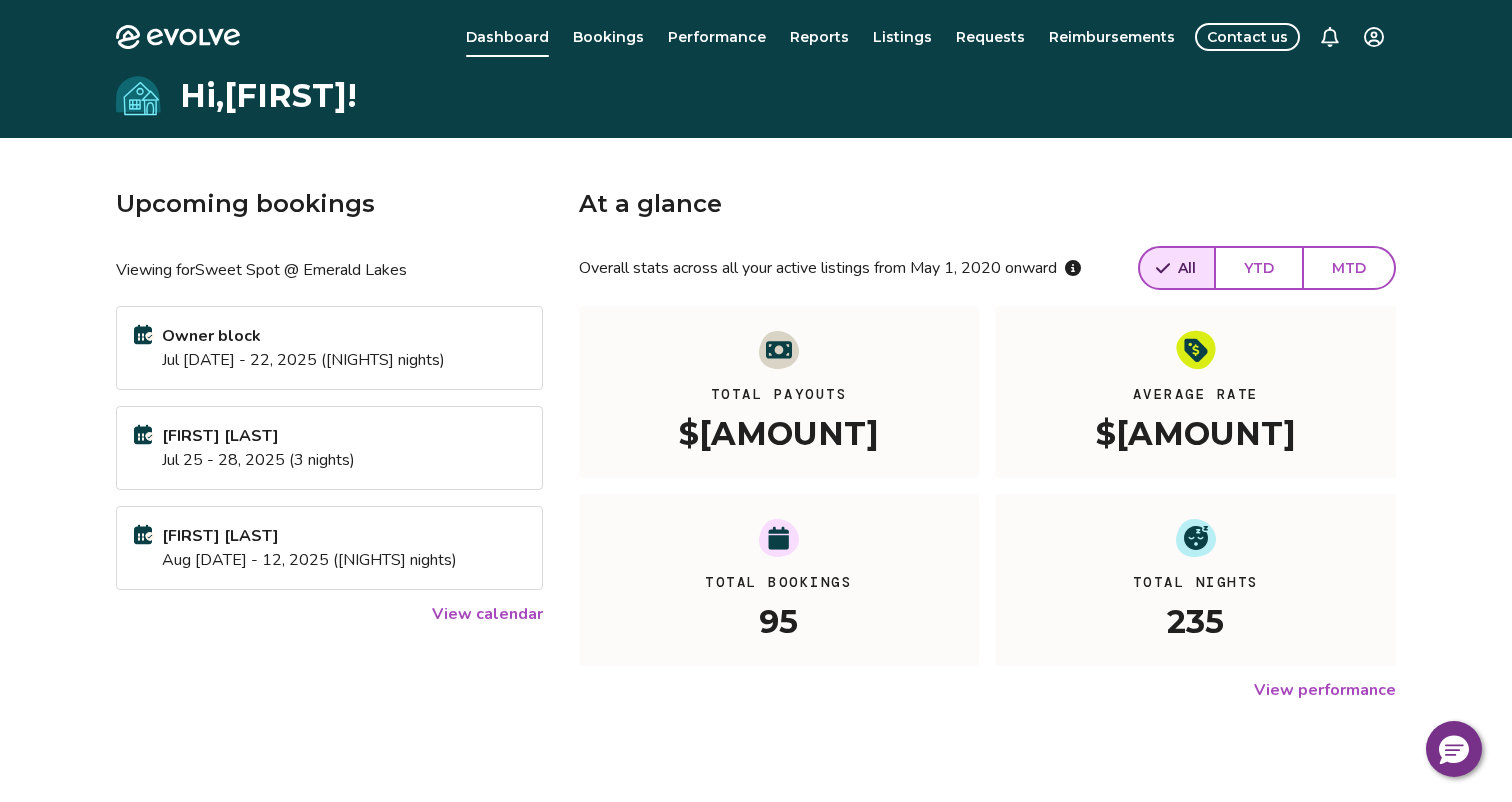 click on "Dashboard" at bounding box center [507, 37] 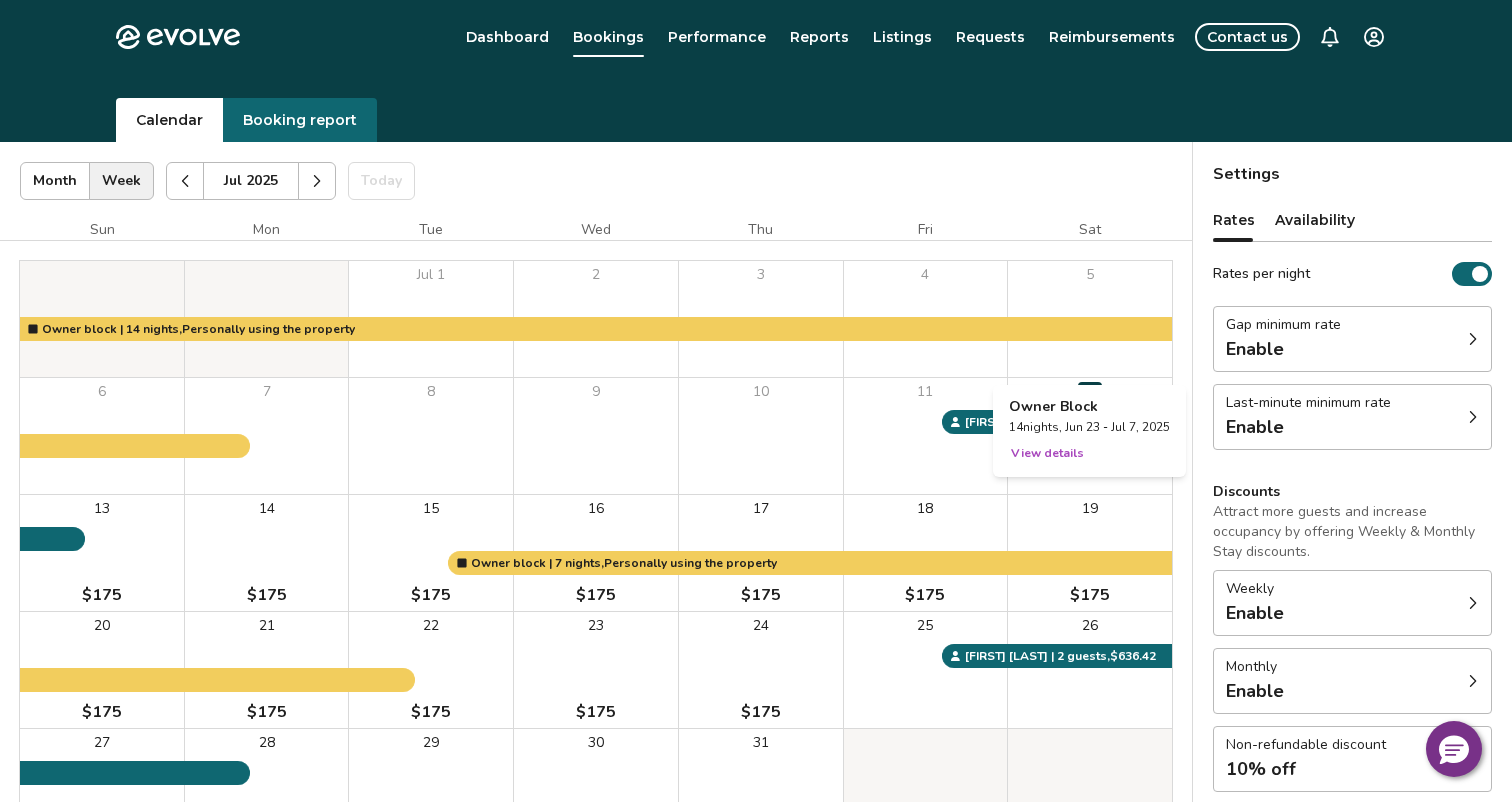 scroll, scrollTop: 0, scrollLeft: 0, axis: both 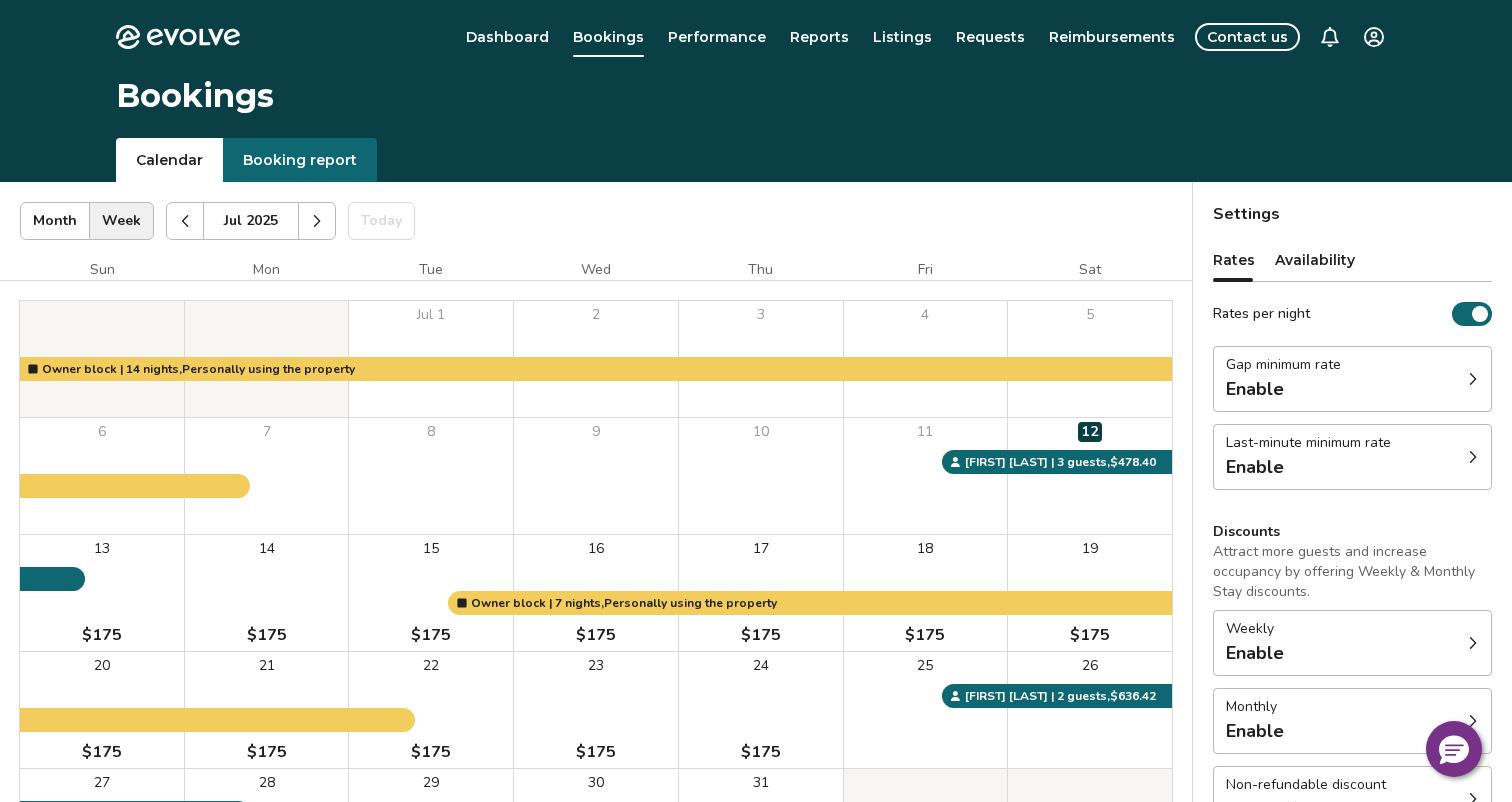 click 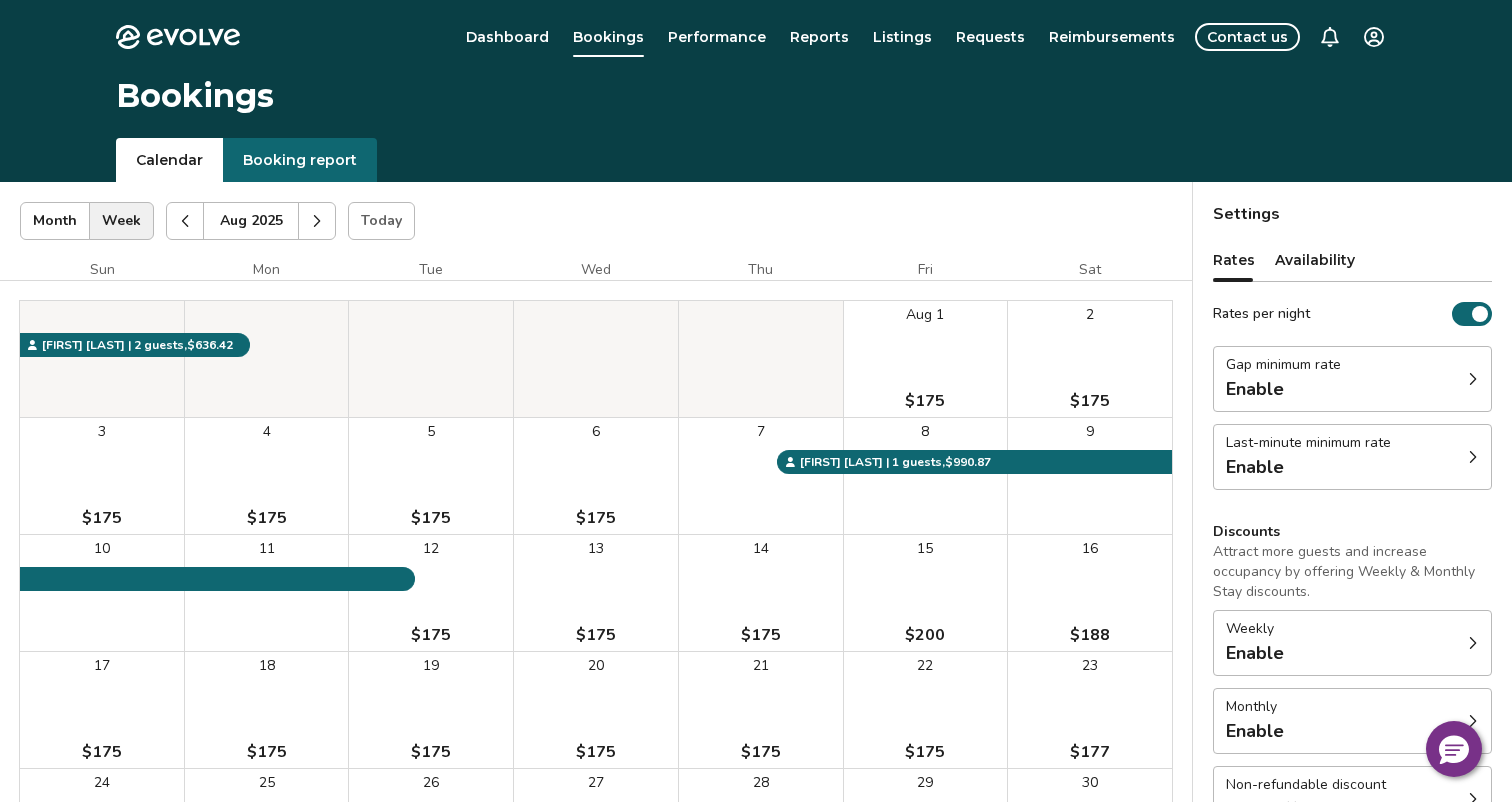 click on "4 $175" at bounding box center (267, 476) 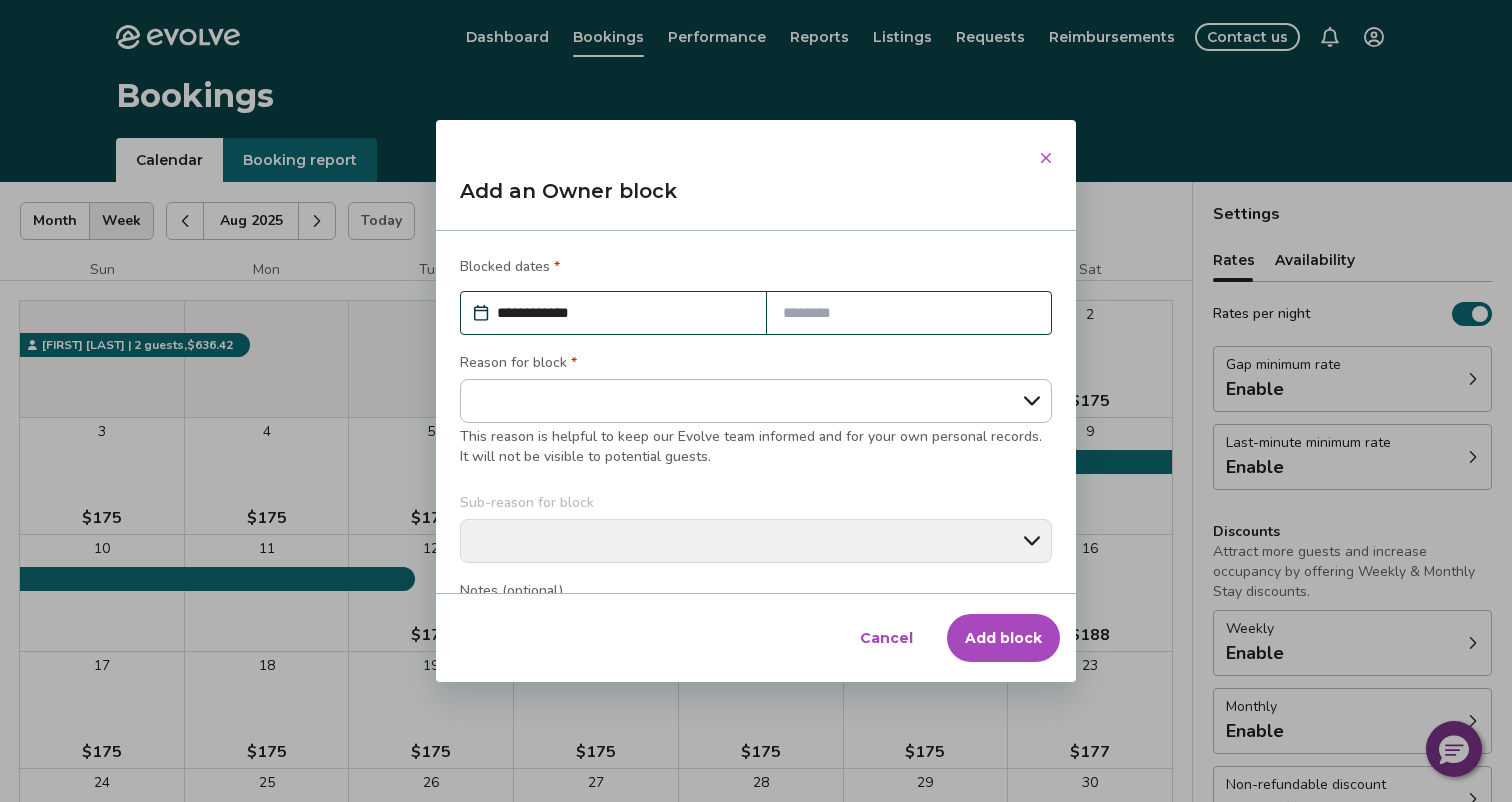 click at bounding box center (909, 313) 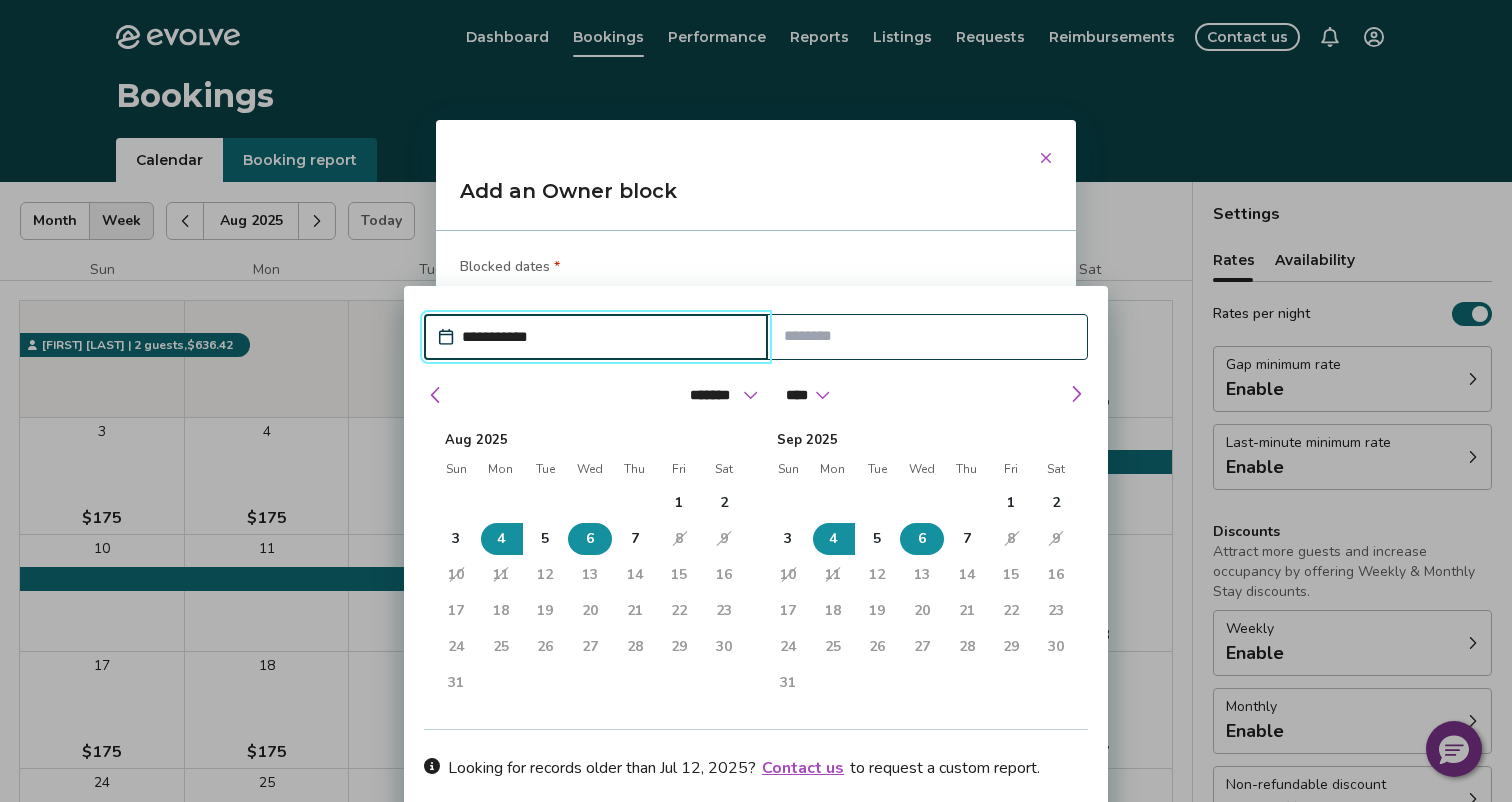 click on "6" at bounding box center (590, 539) 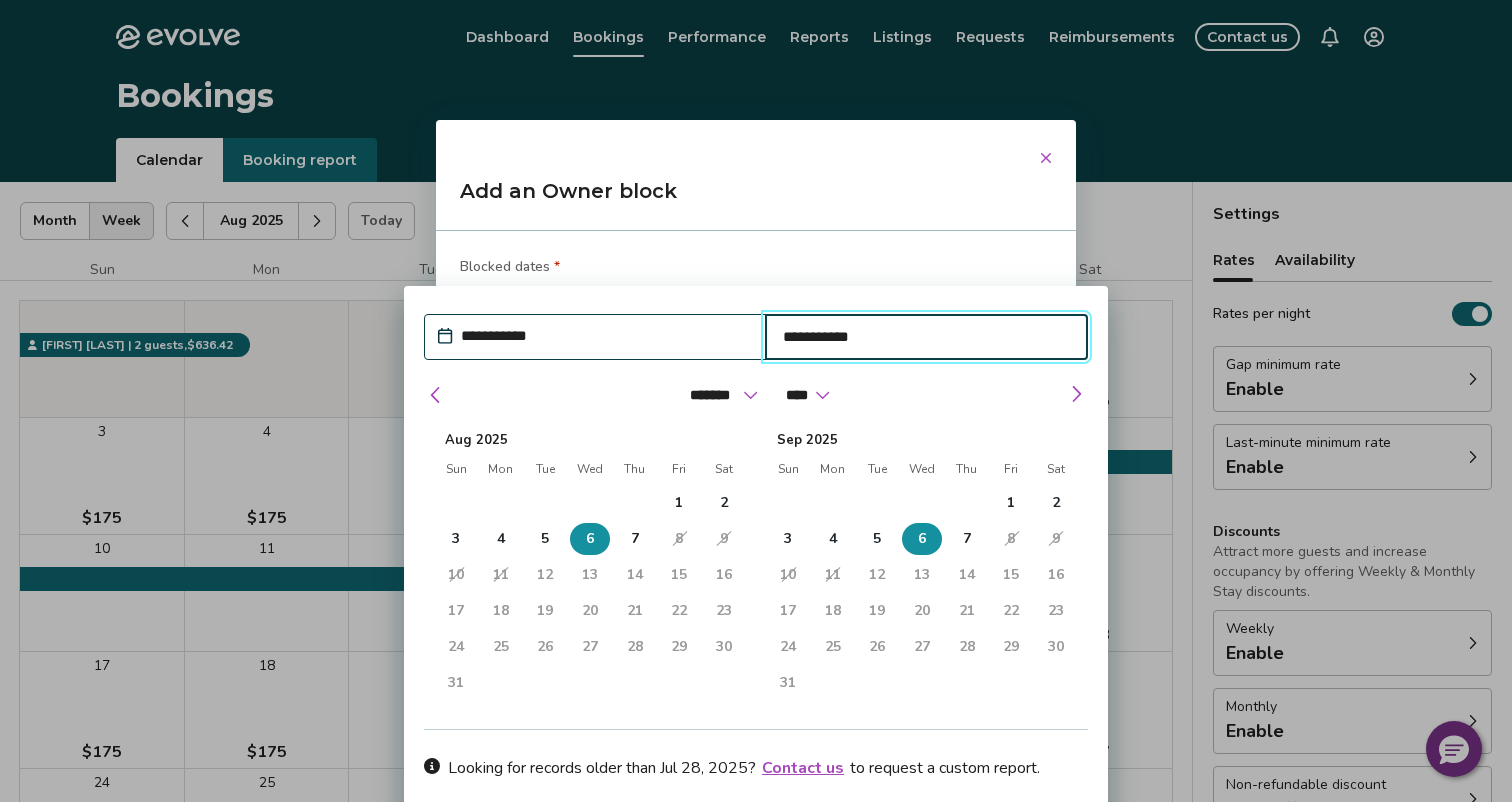 click on "**********" at bounding box center (605, 336) 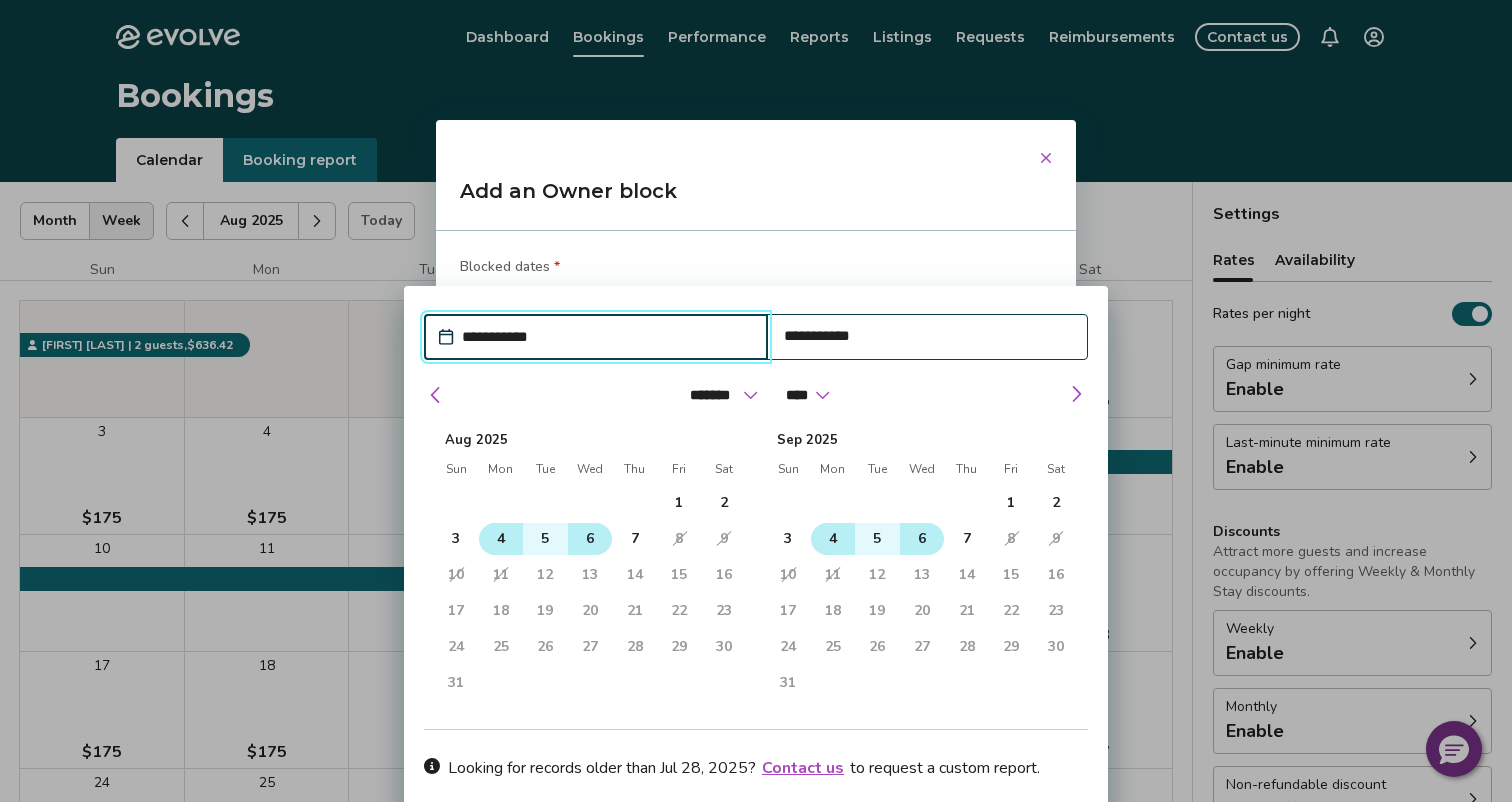 click on "4" at bounding box center [501, 539] 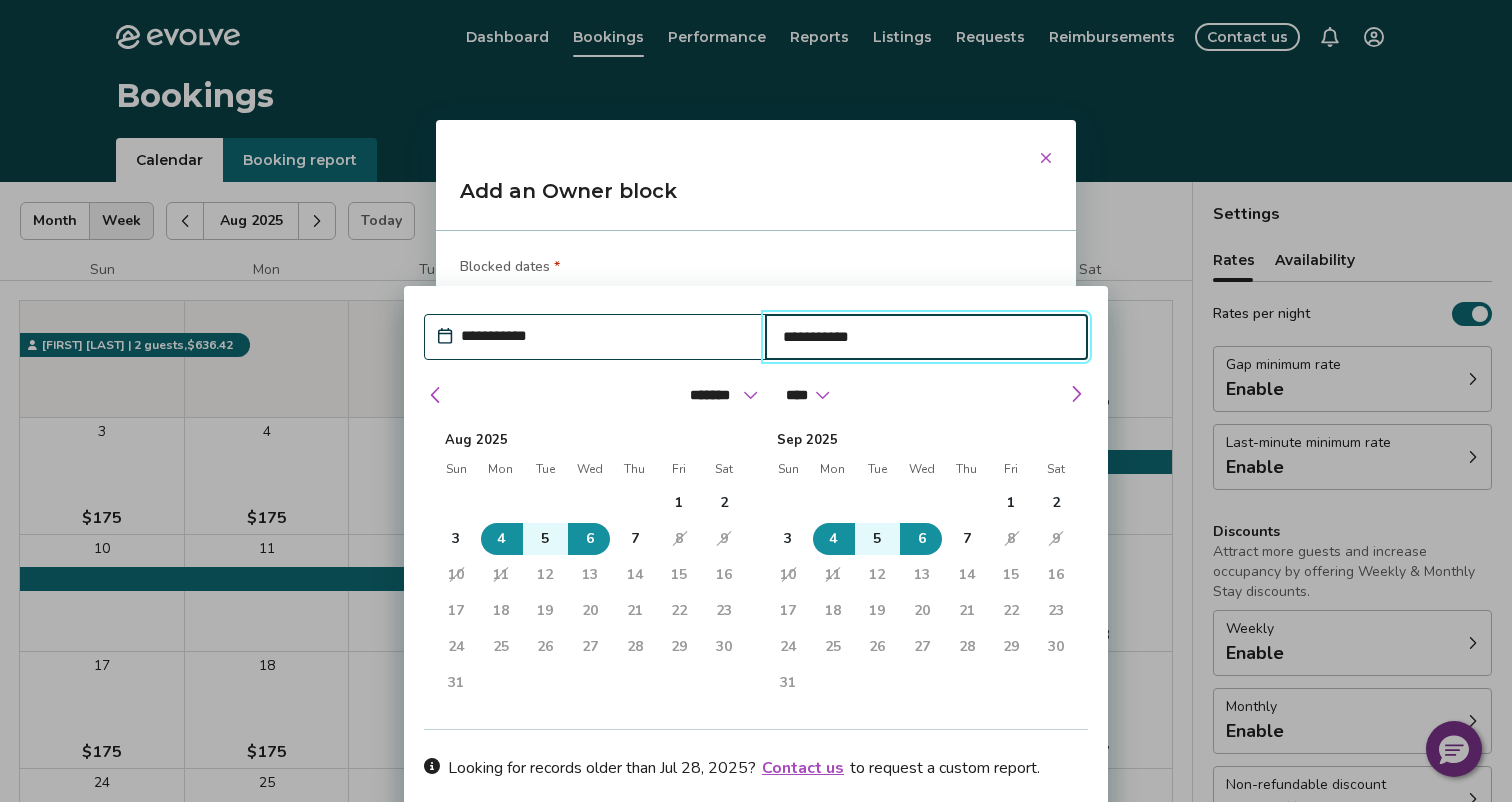 click on "**********" at bounding box center [927, 337] 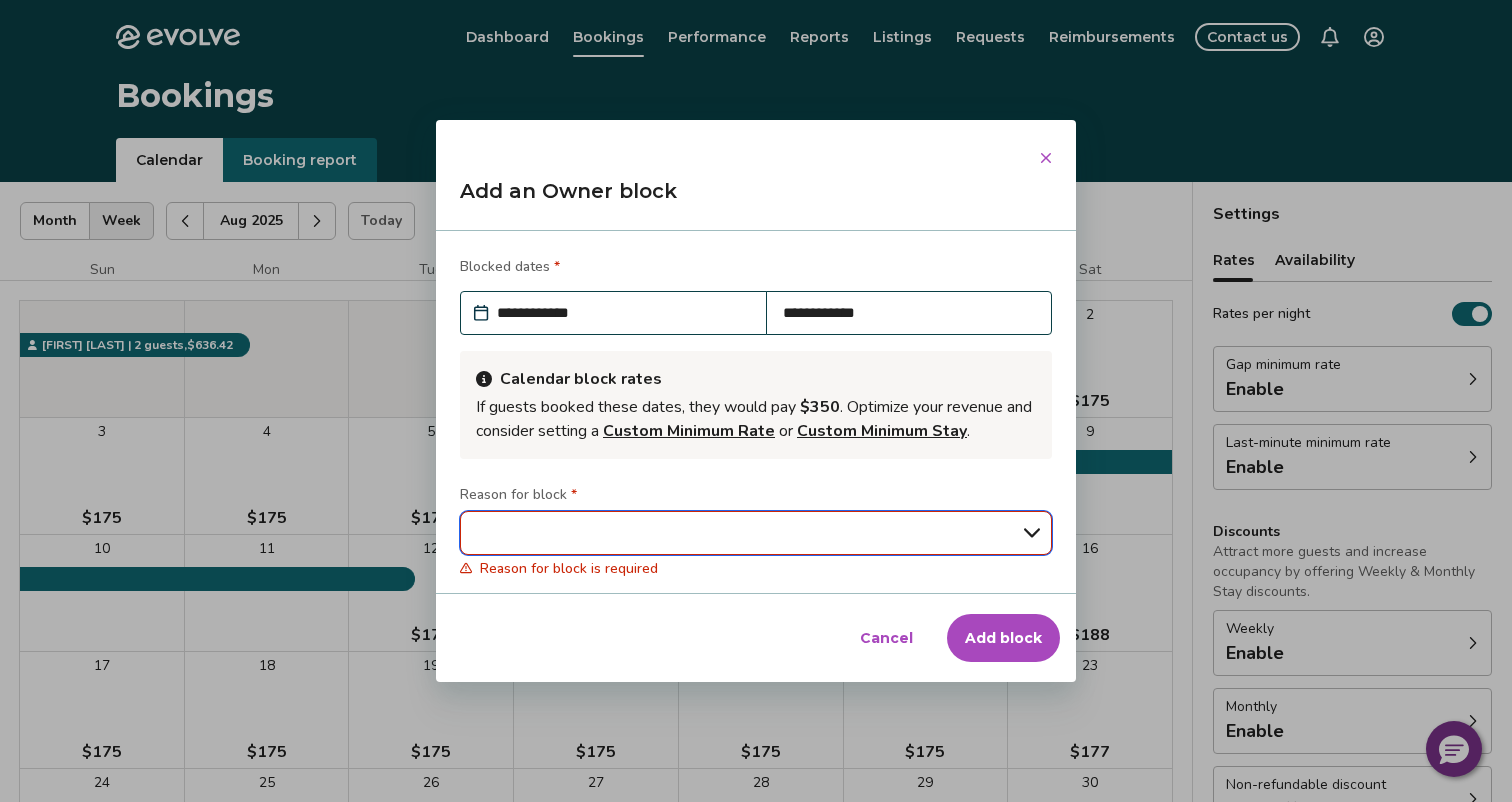 click on "**********" at bounding box center [756, 533] 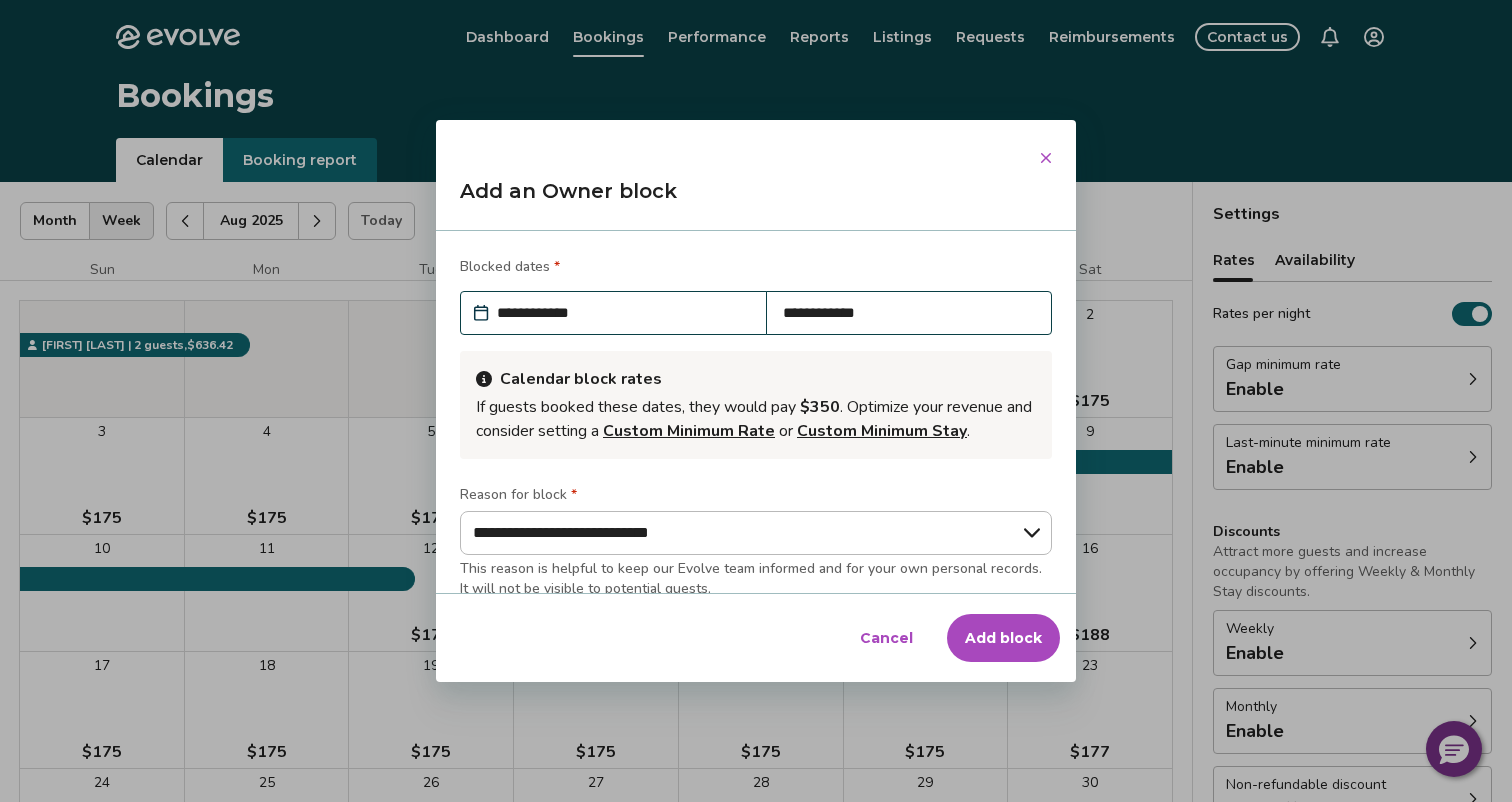 click on "Add block" at bounding box center (1003, 638) 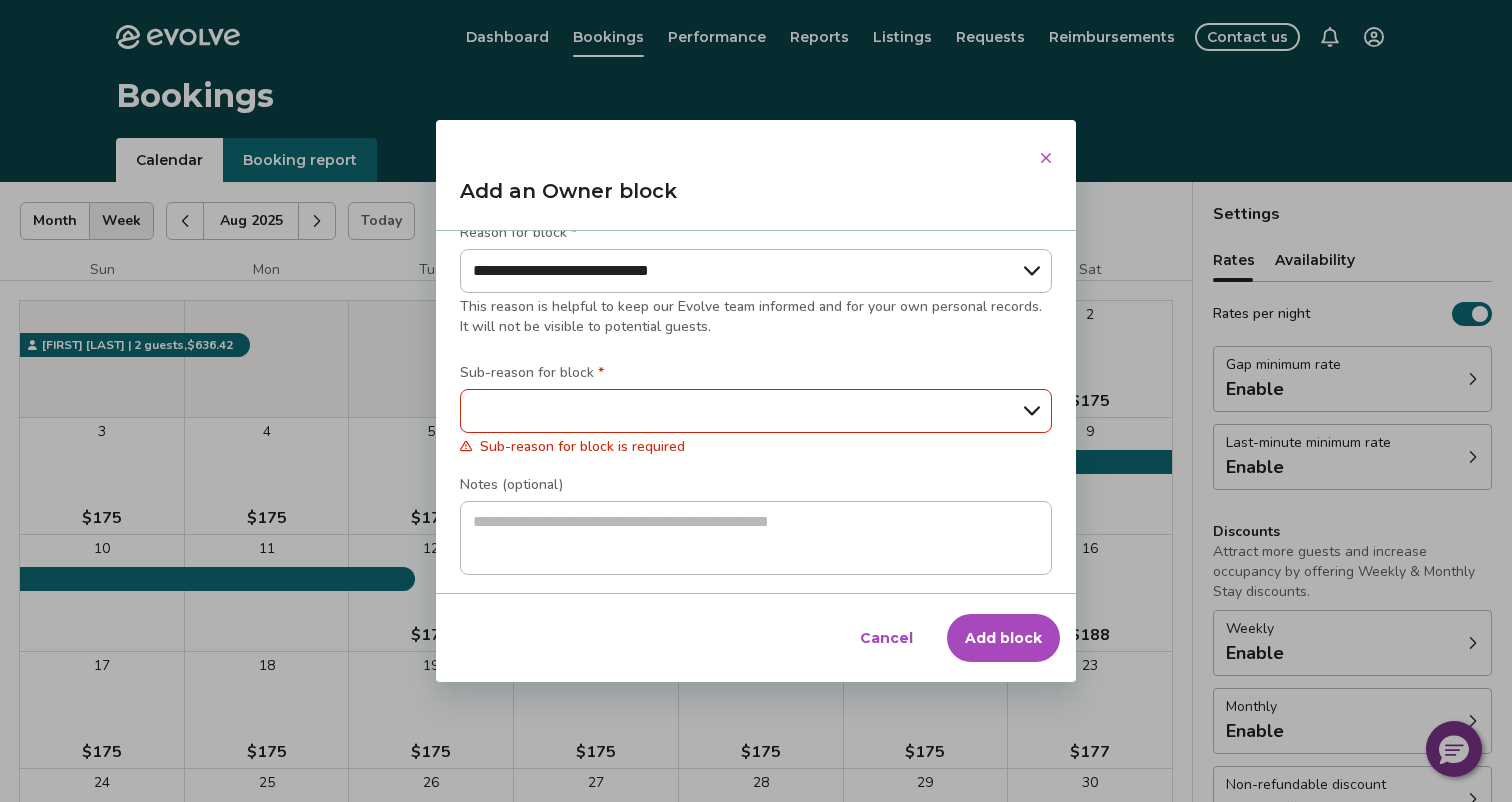 scroll, scrollTop: 269, scrollLeft: 0, axis: vertical 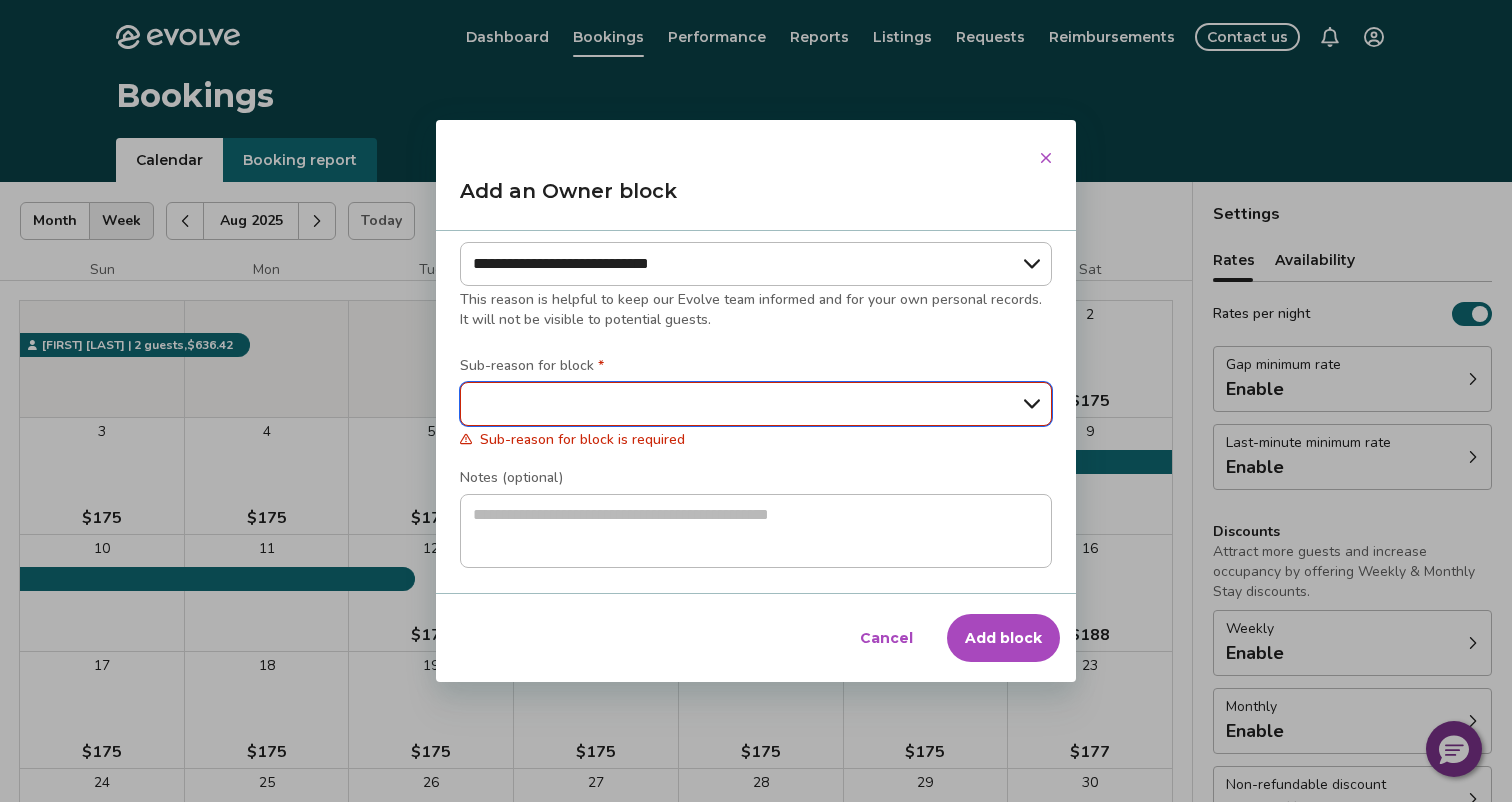 click on "**********" at bounding box center [756, 404] 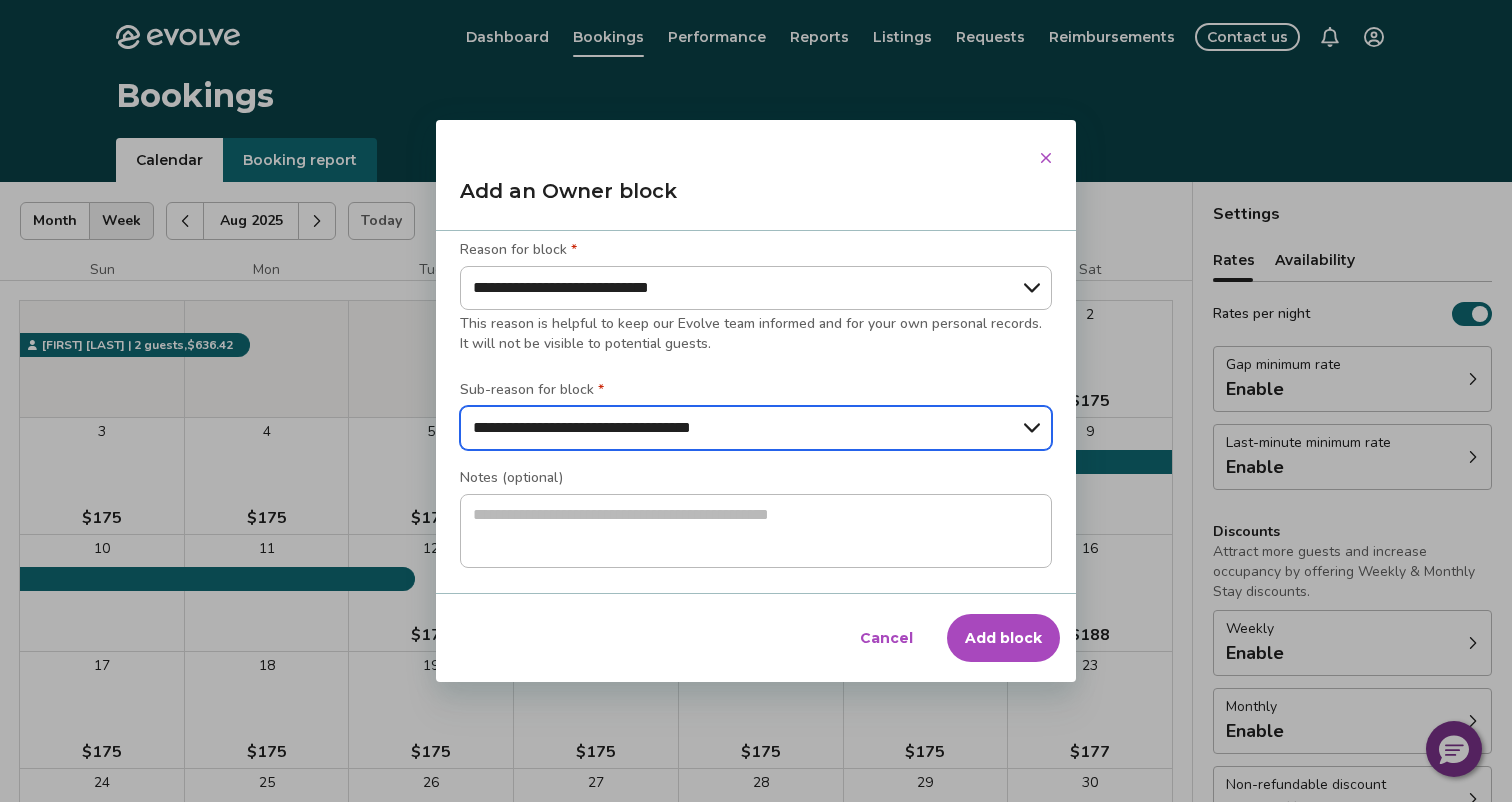 scroll, scrollTop: 245, scrollLeft: 0, axis: vertical 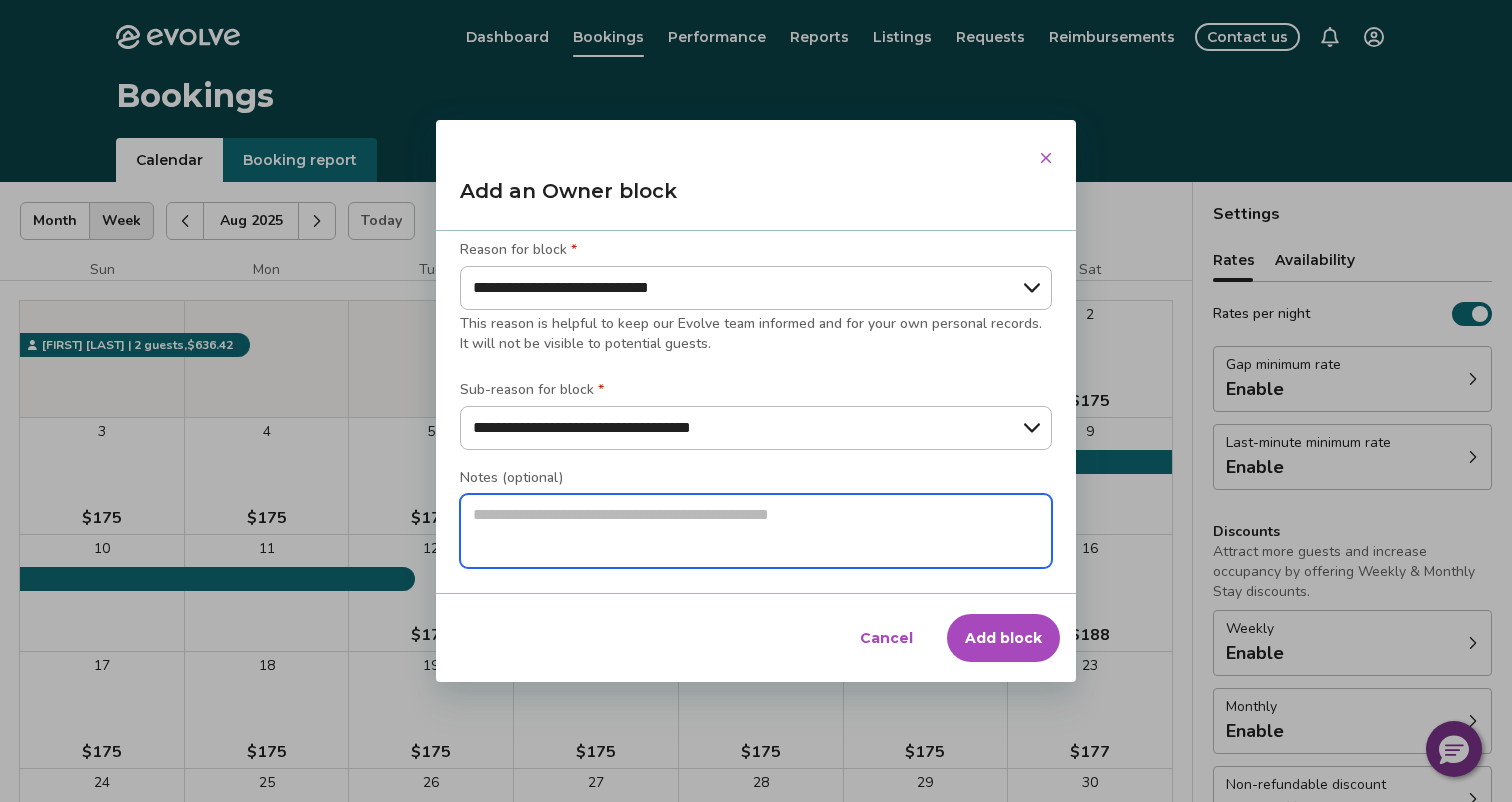 click at bounding box center (756, 531) 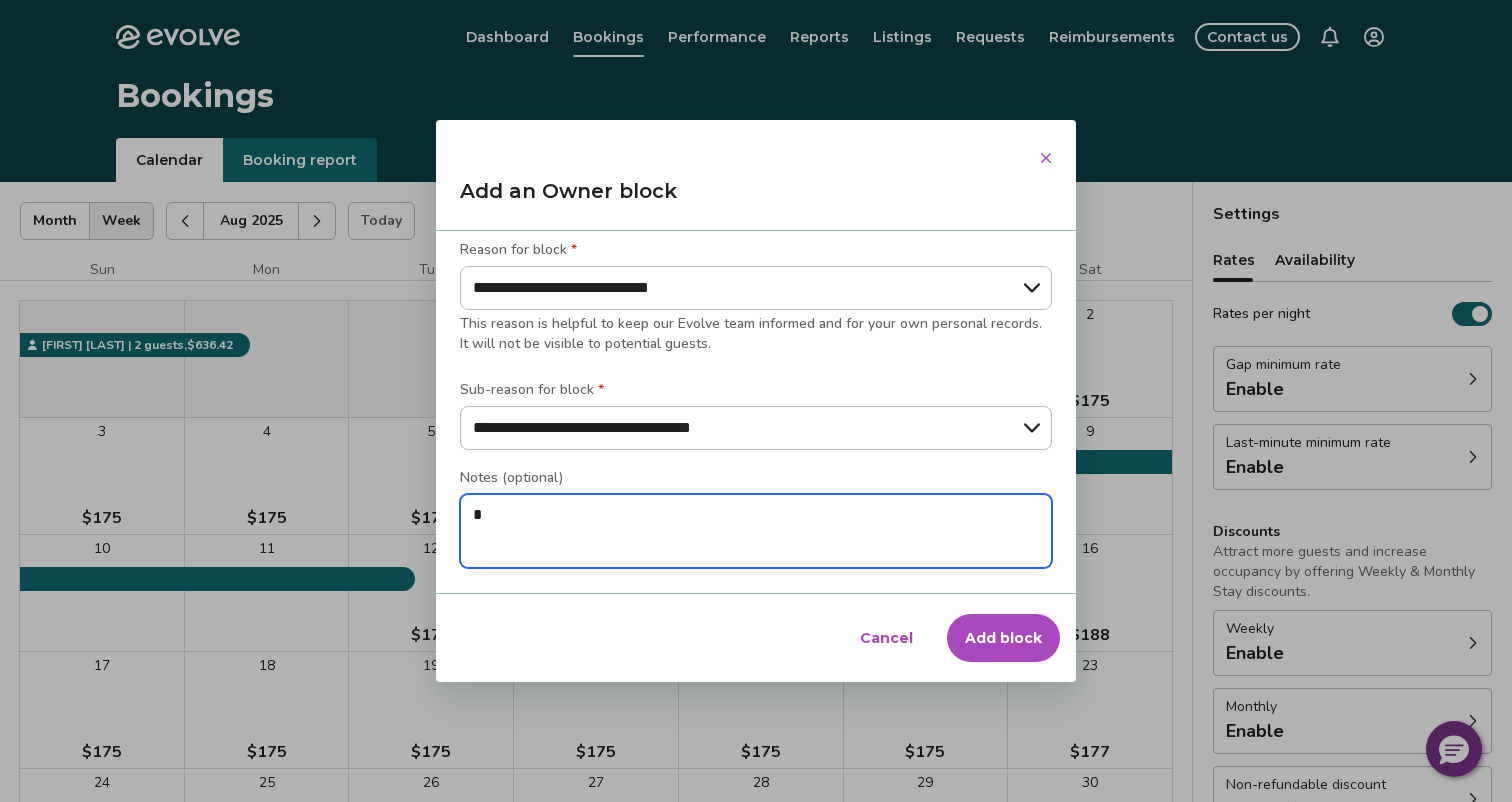 type on "*" 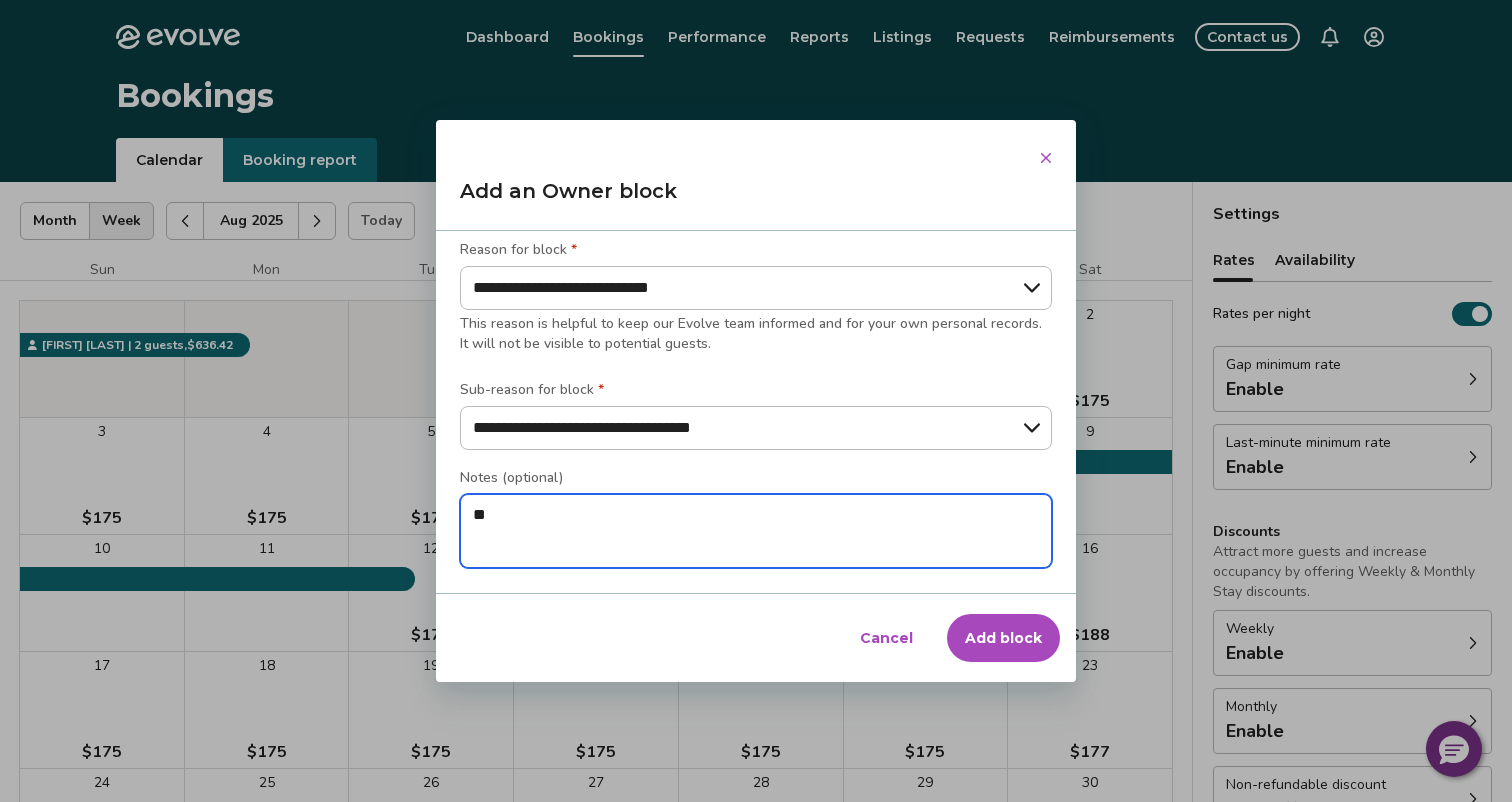 type on "*" 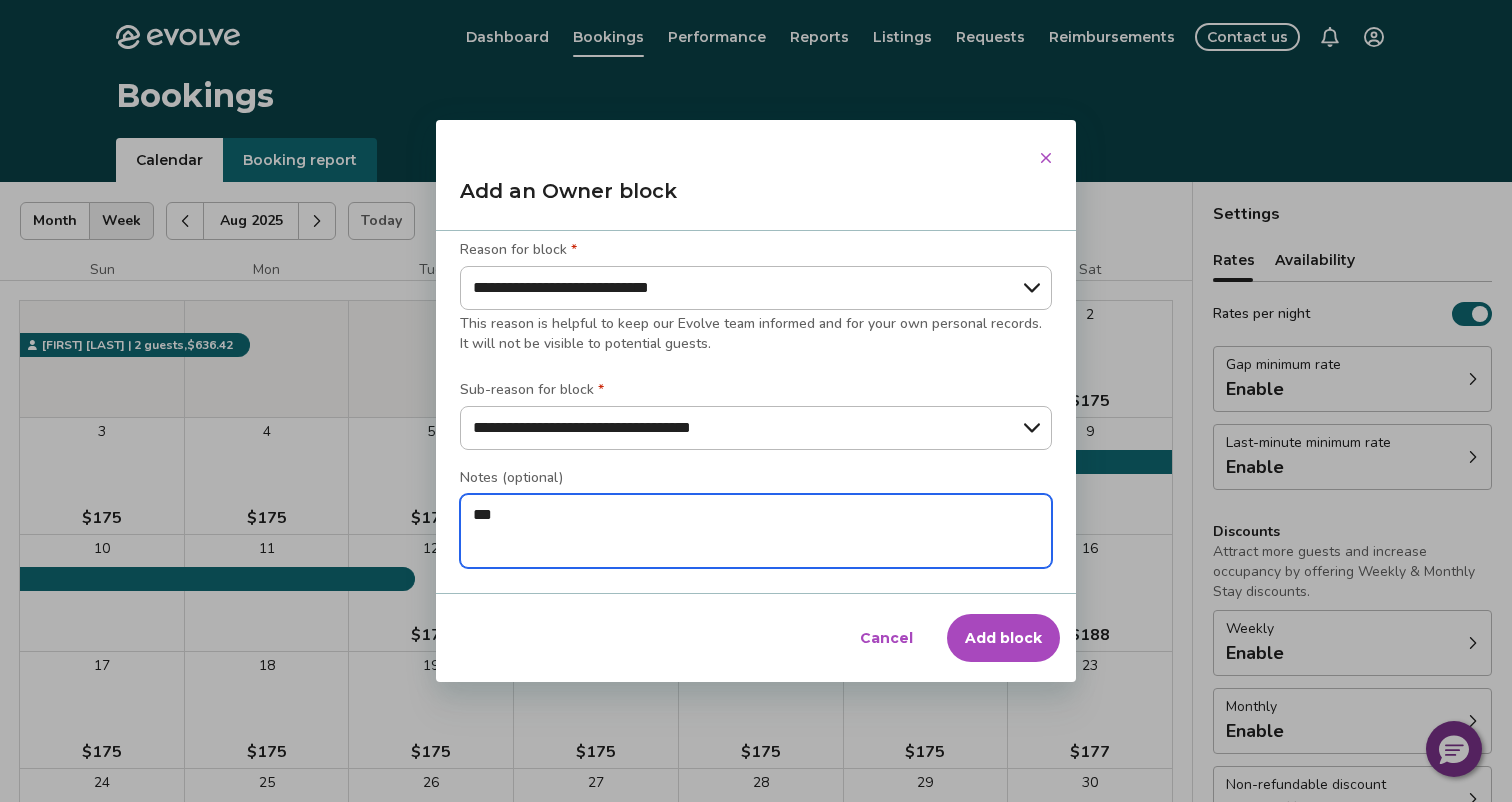 type on "*" 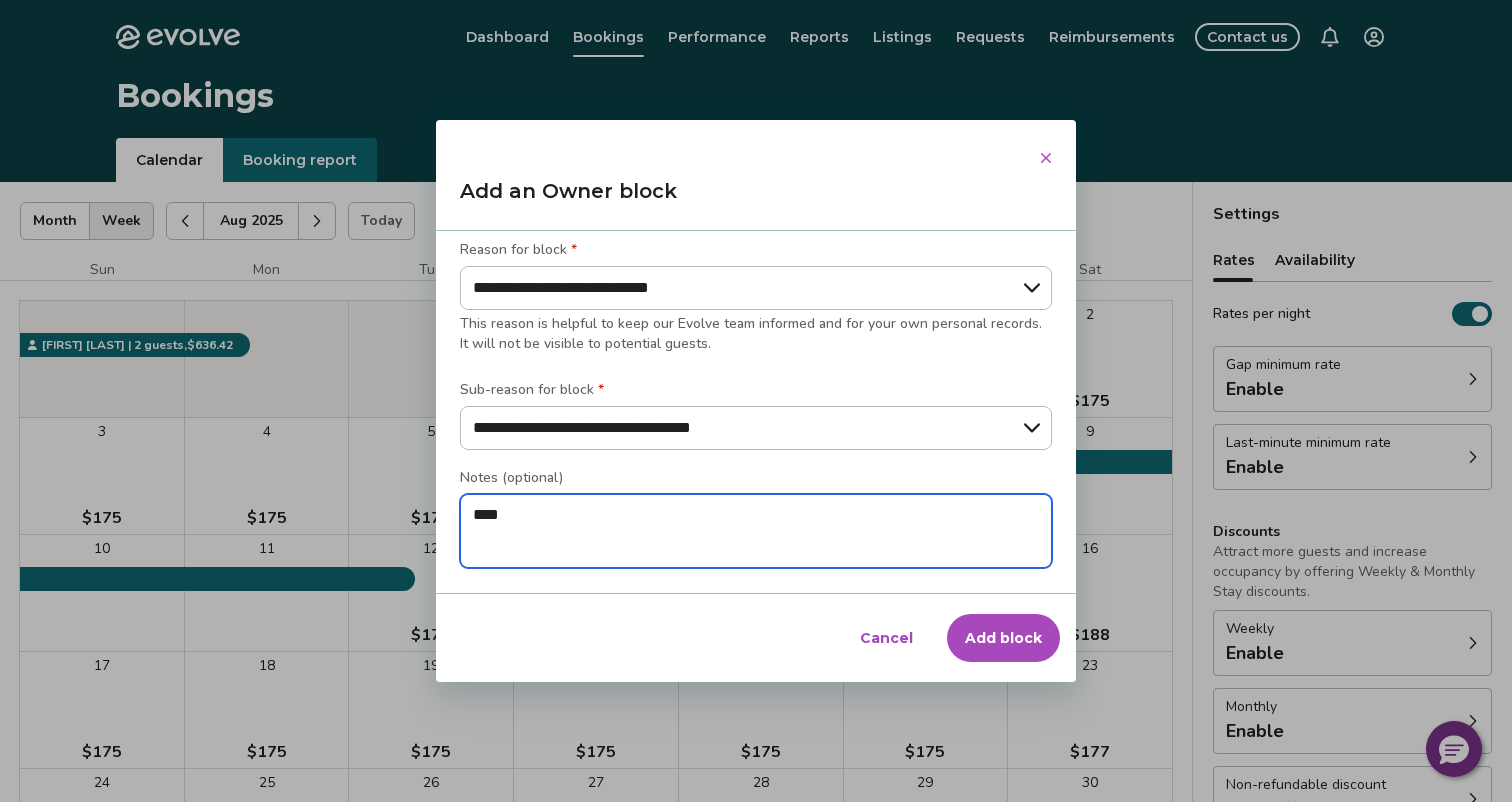 type on "*" 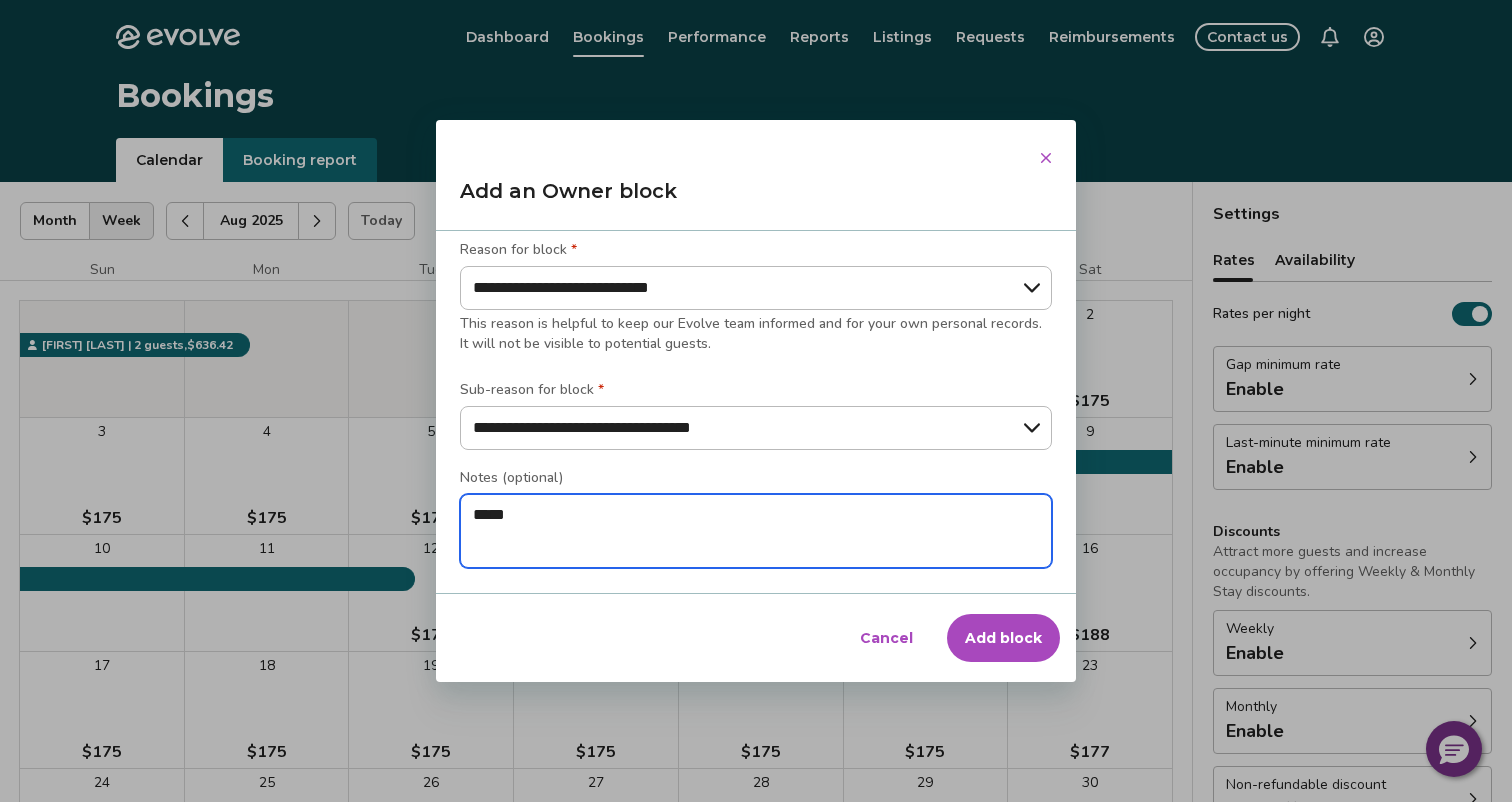 type on "*" 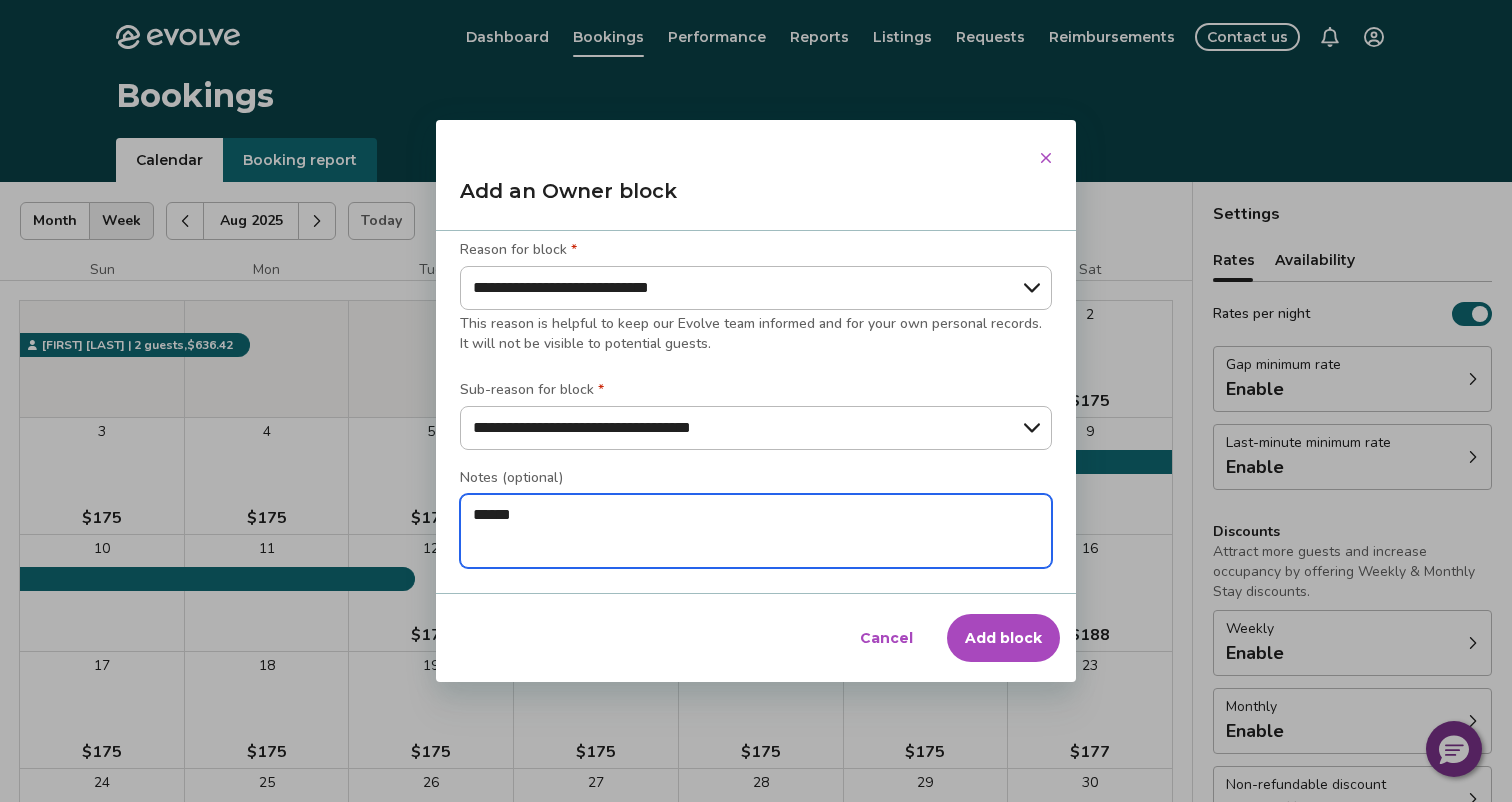 type on "*" 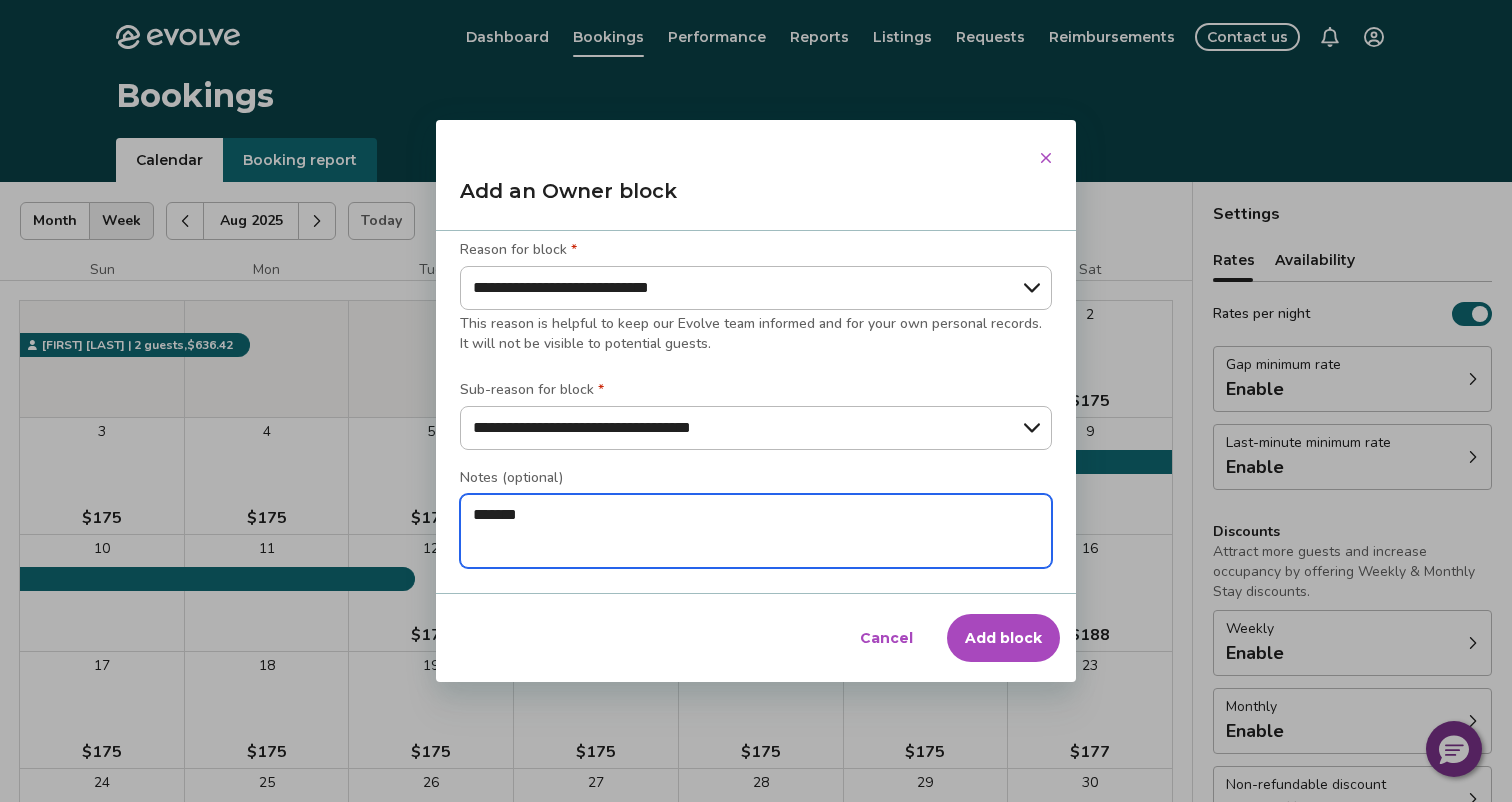 type on "*" 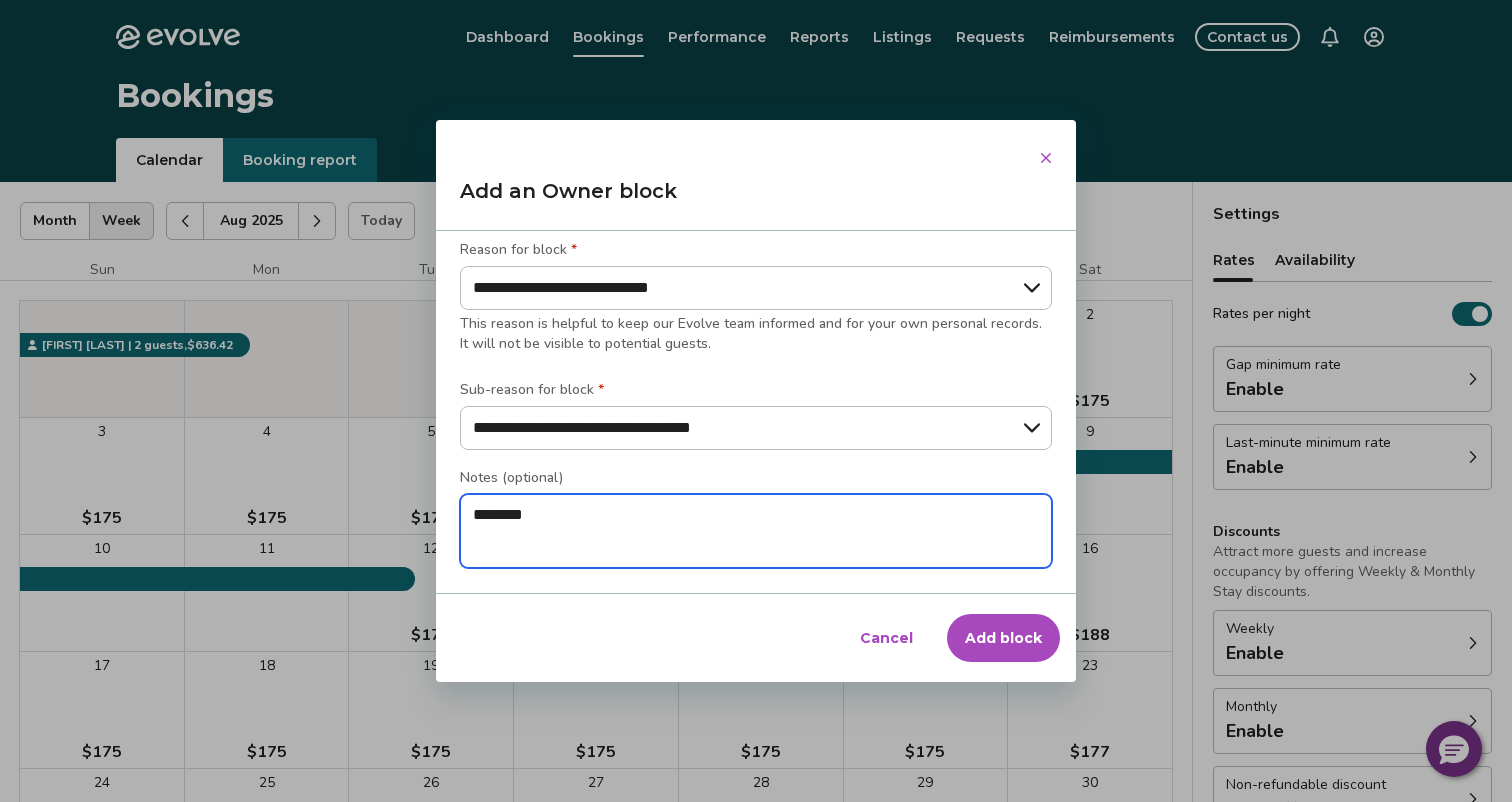 type on "*" 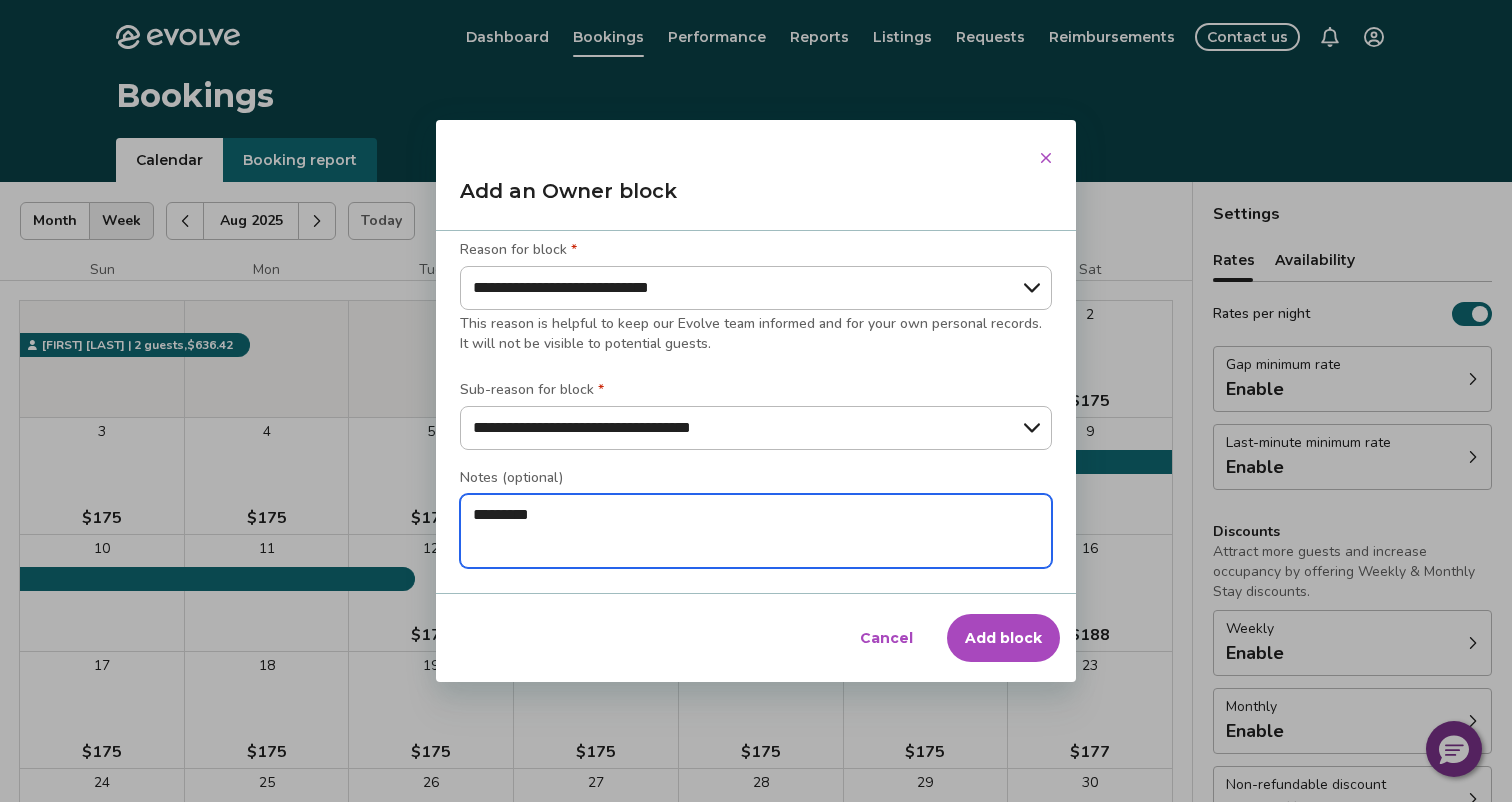 type on "*" 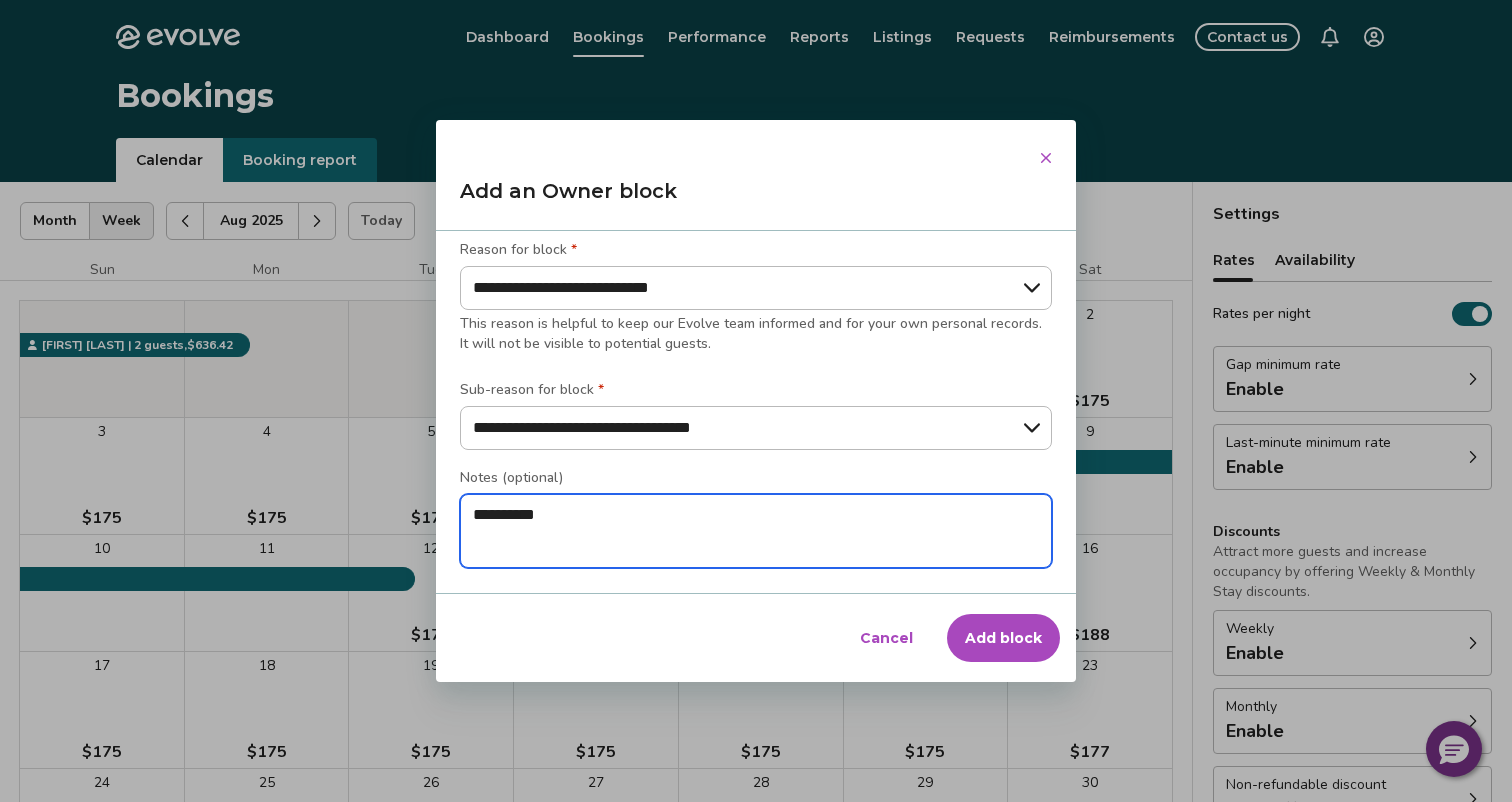 type on "*" 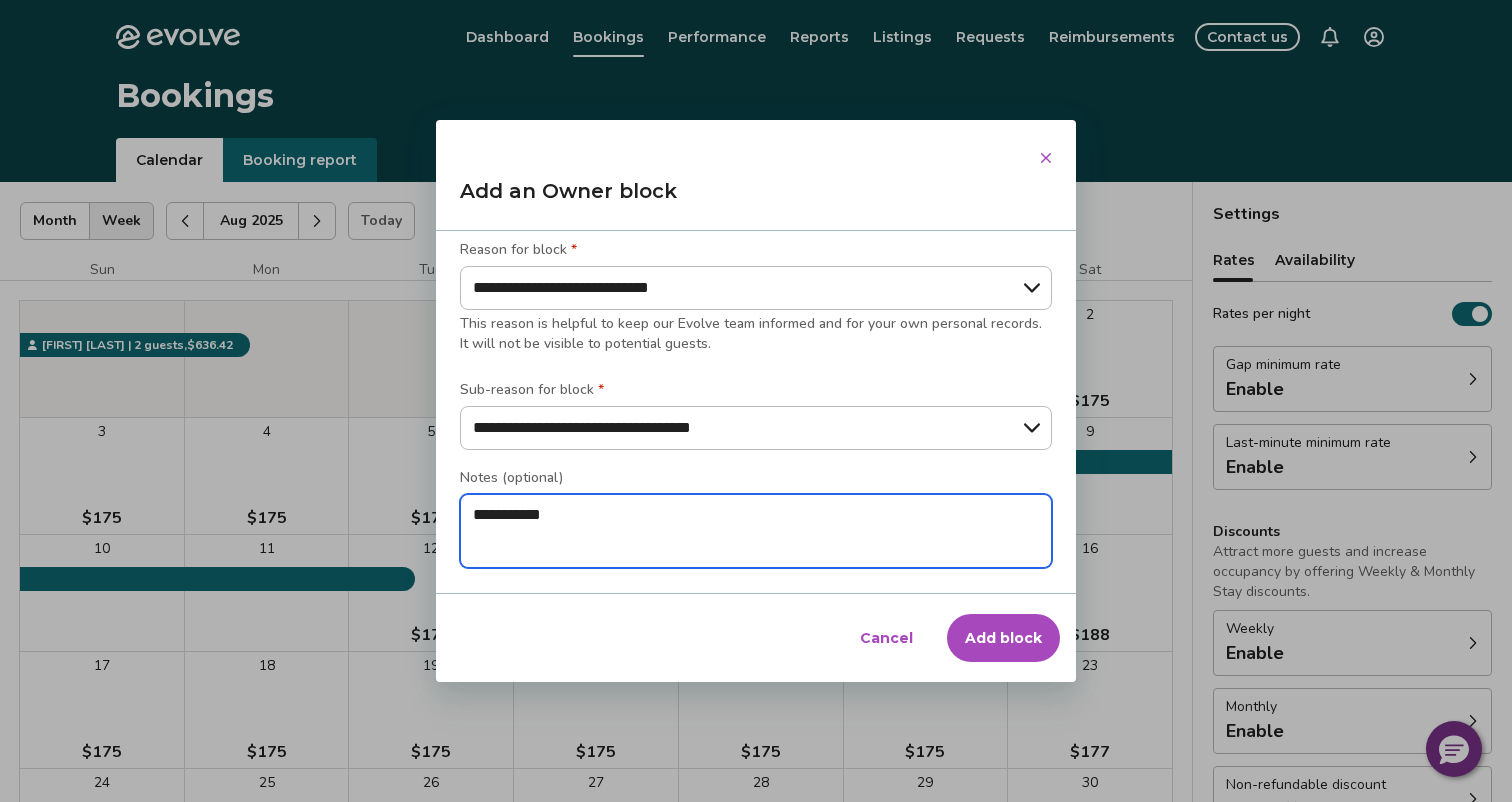 type on "*" 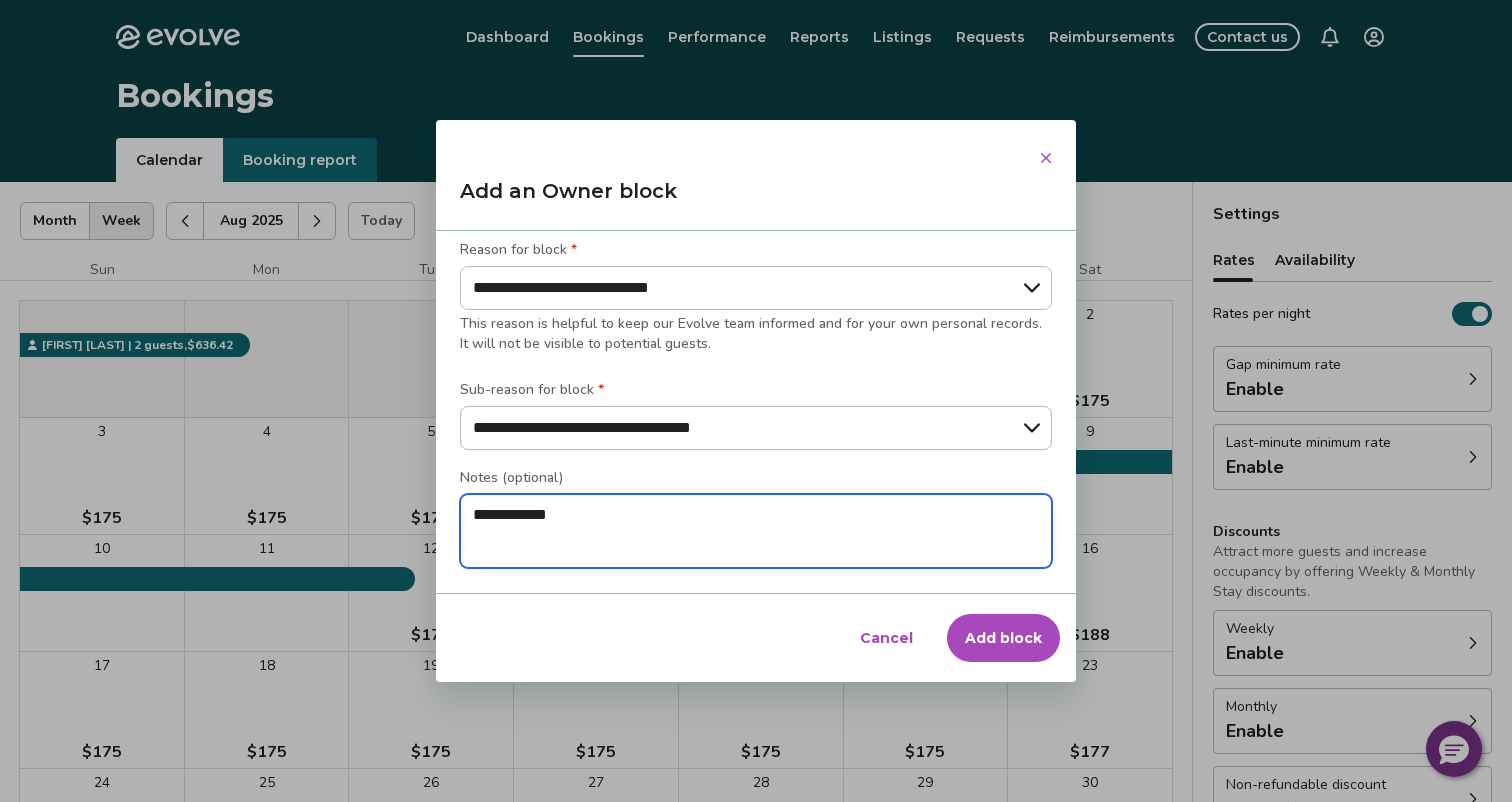type on "*" 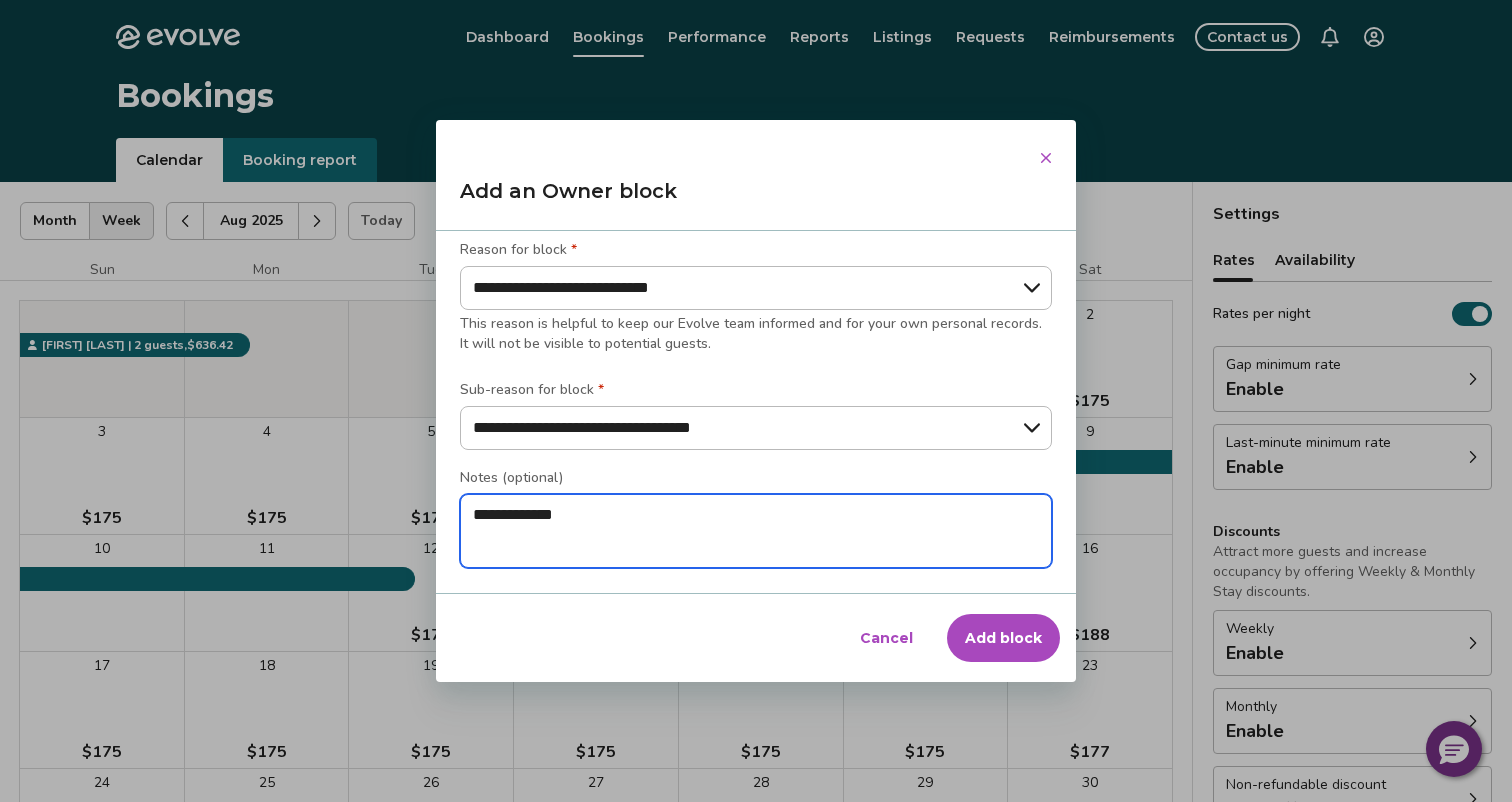 type on "*" 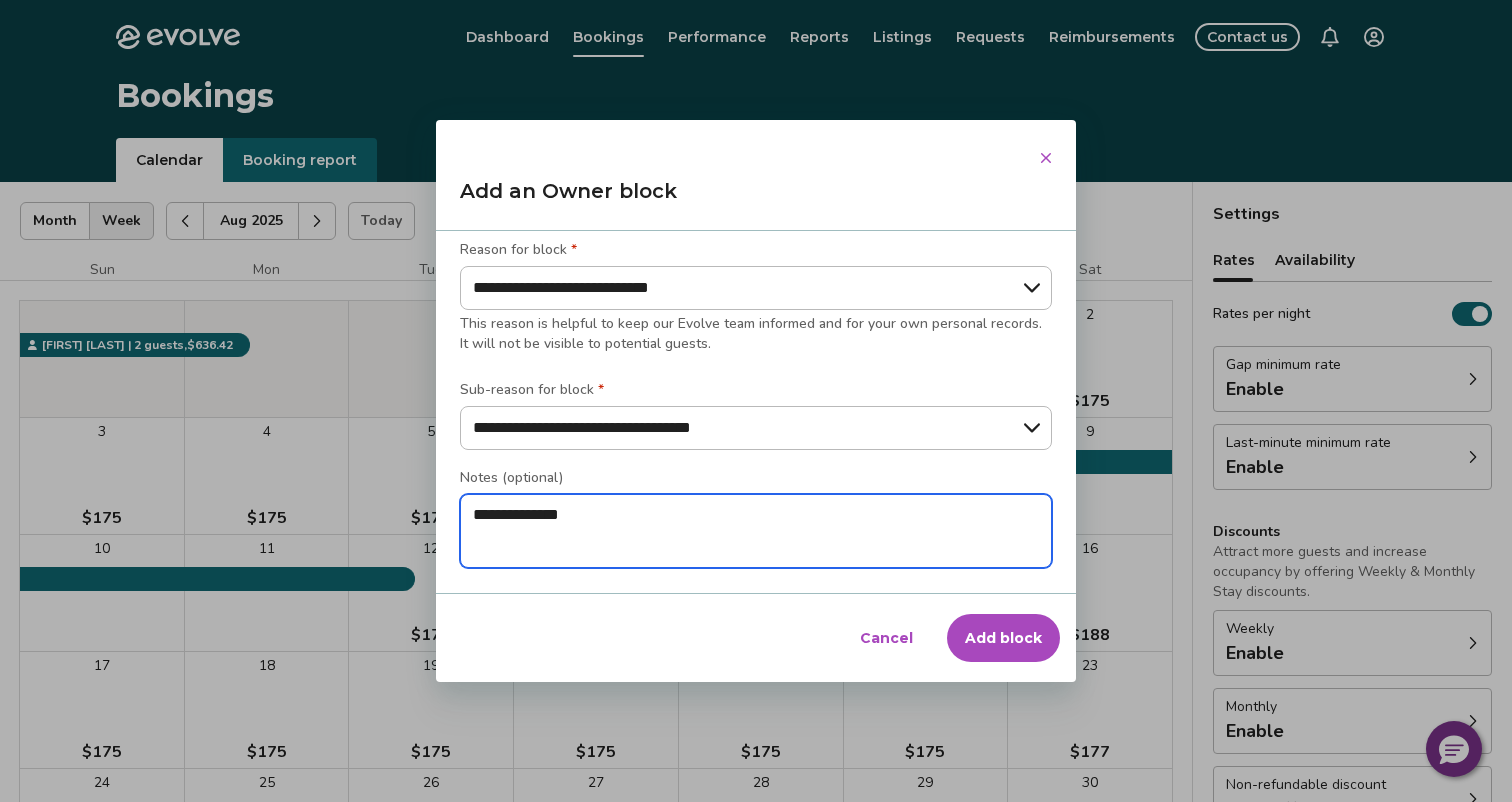 type on "*" 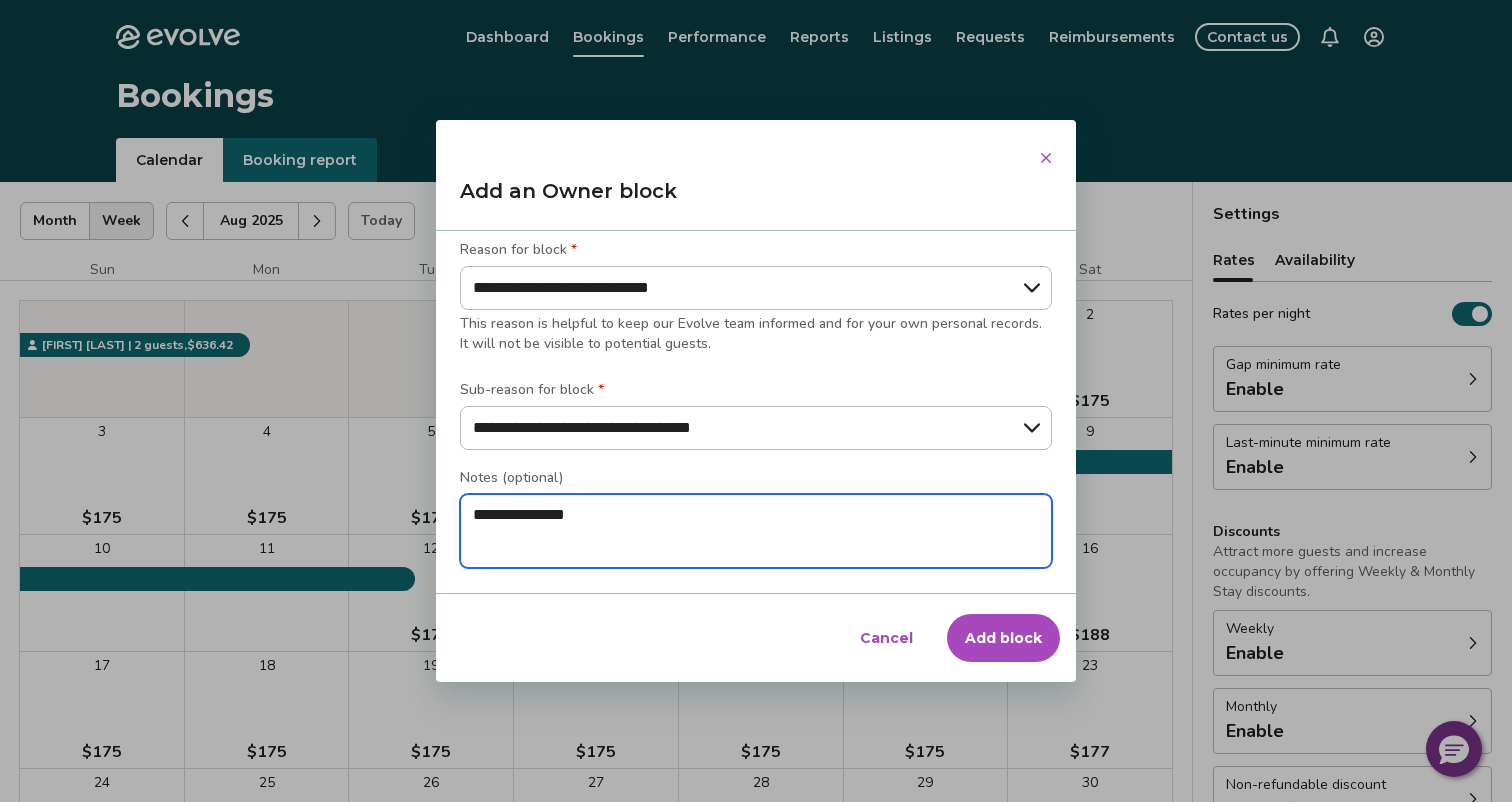 type on "*" 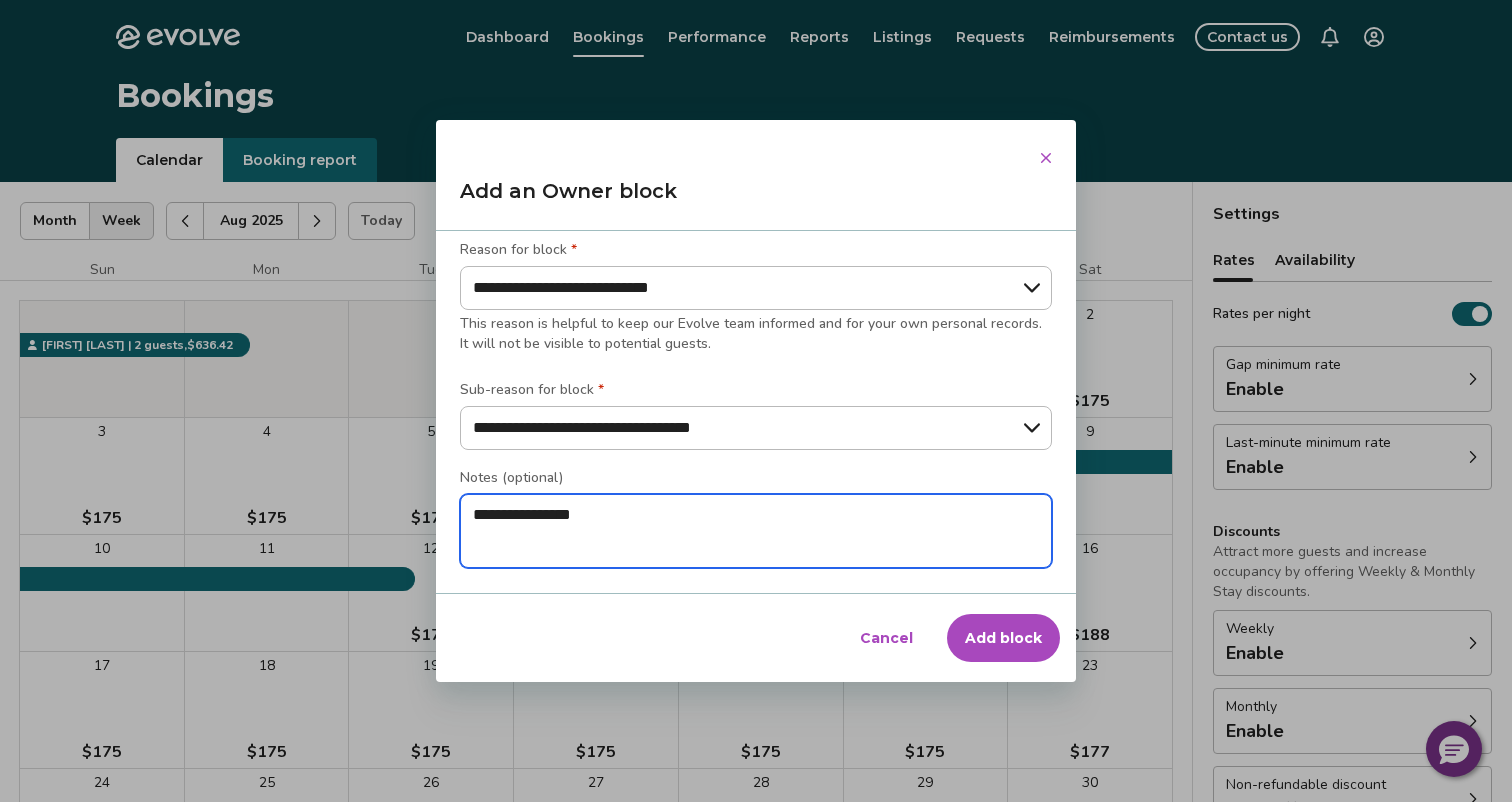 type on "*" 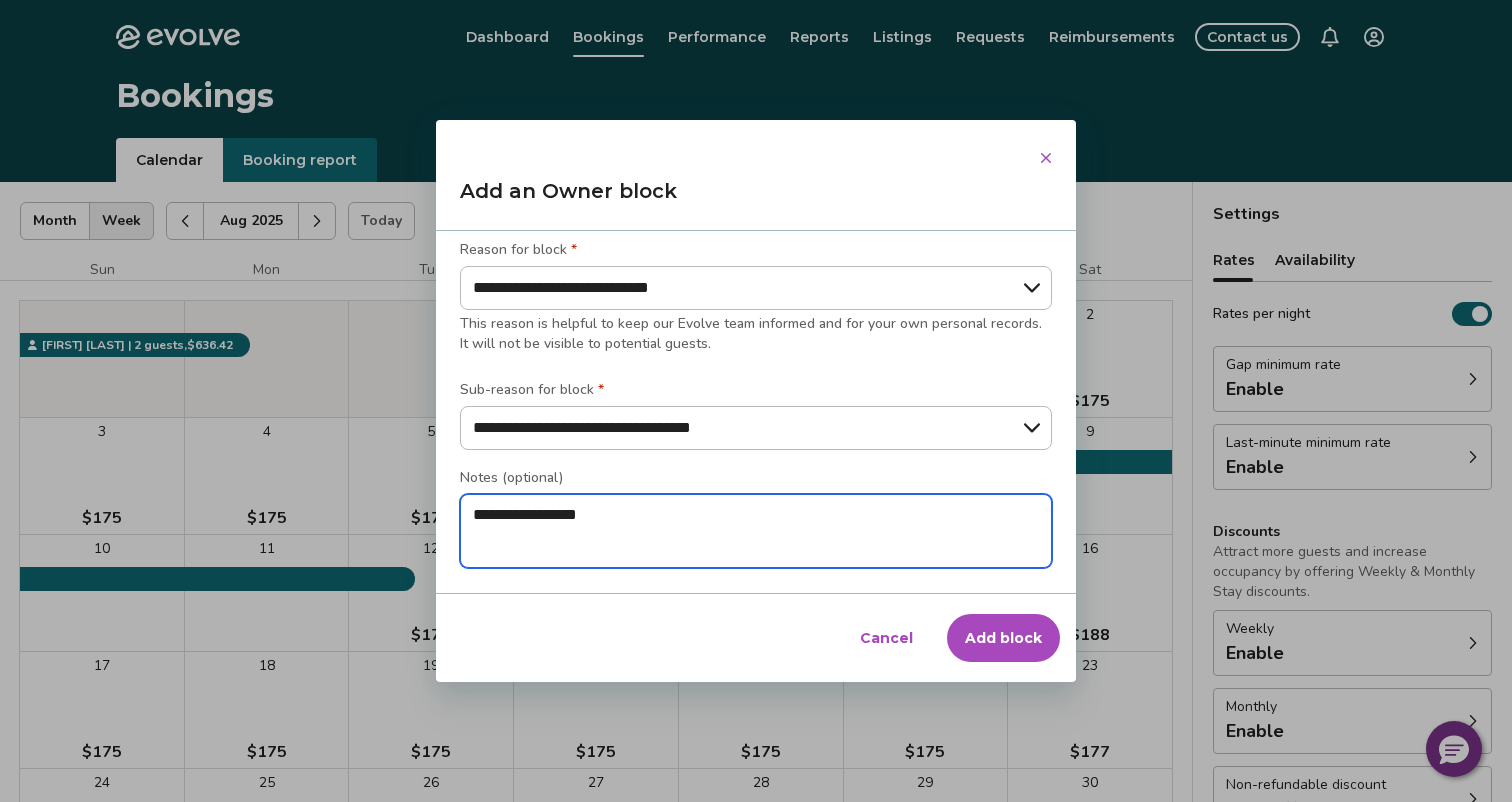type on "*" 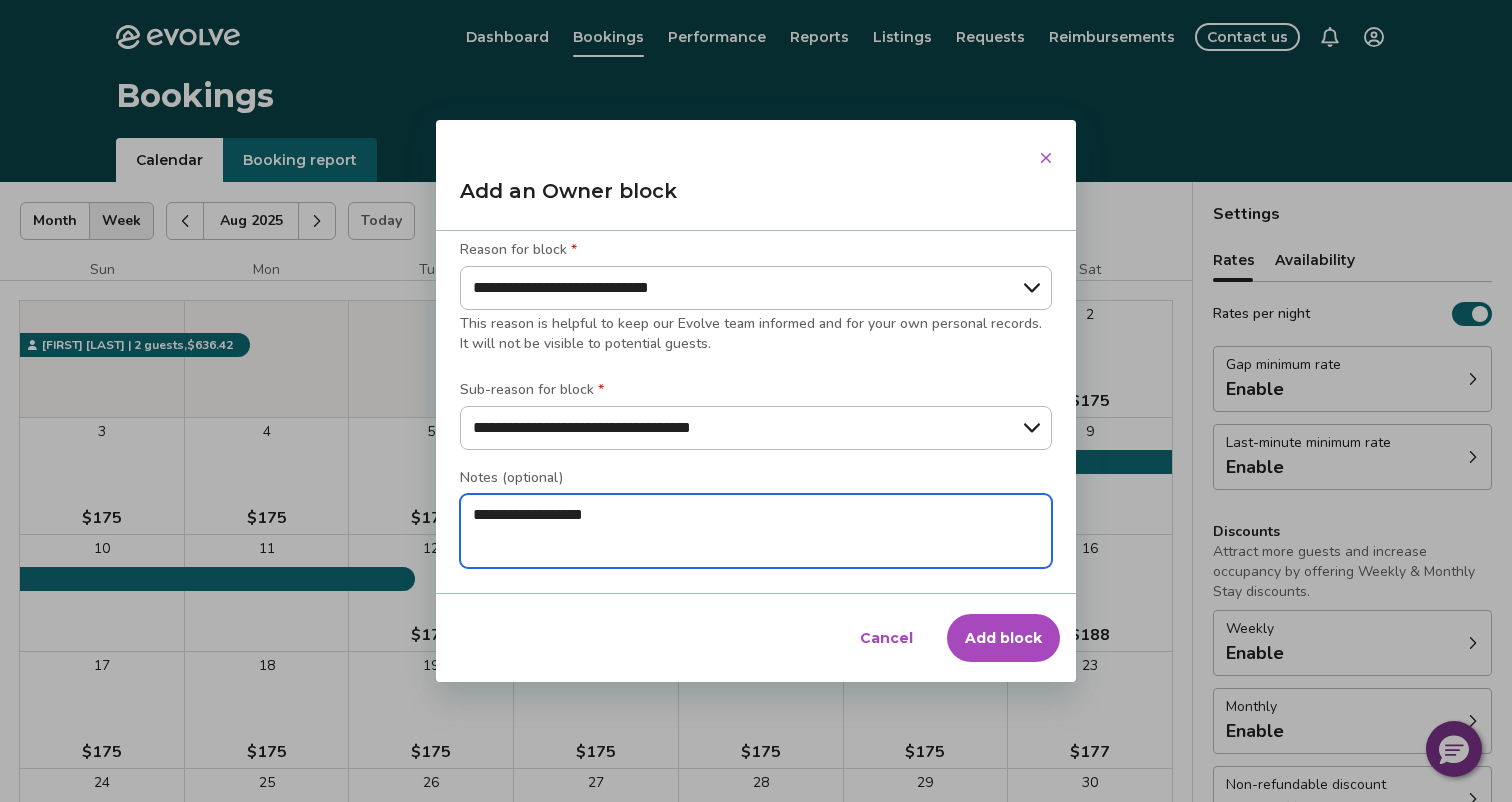 type on "*" 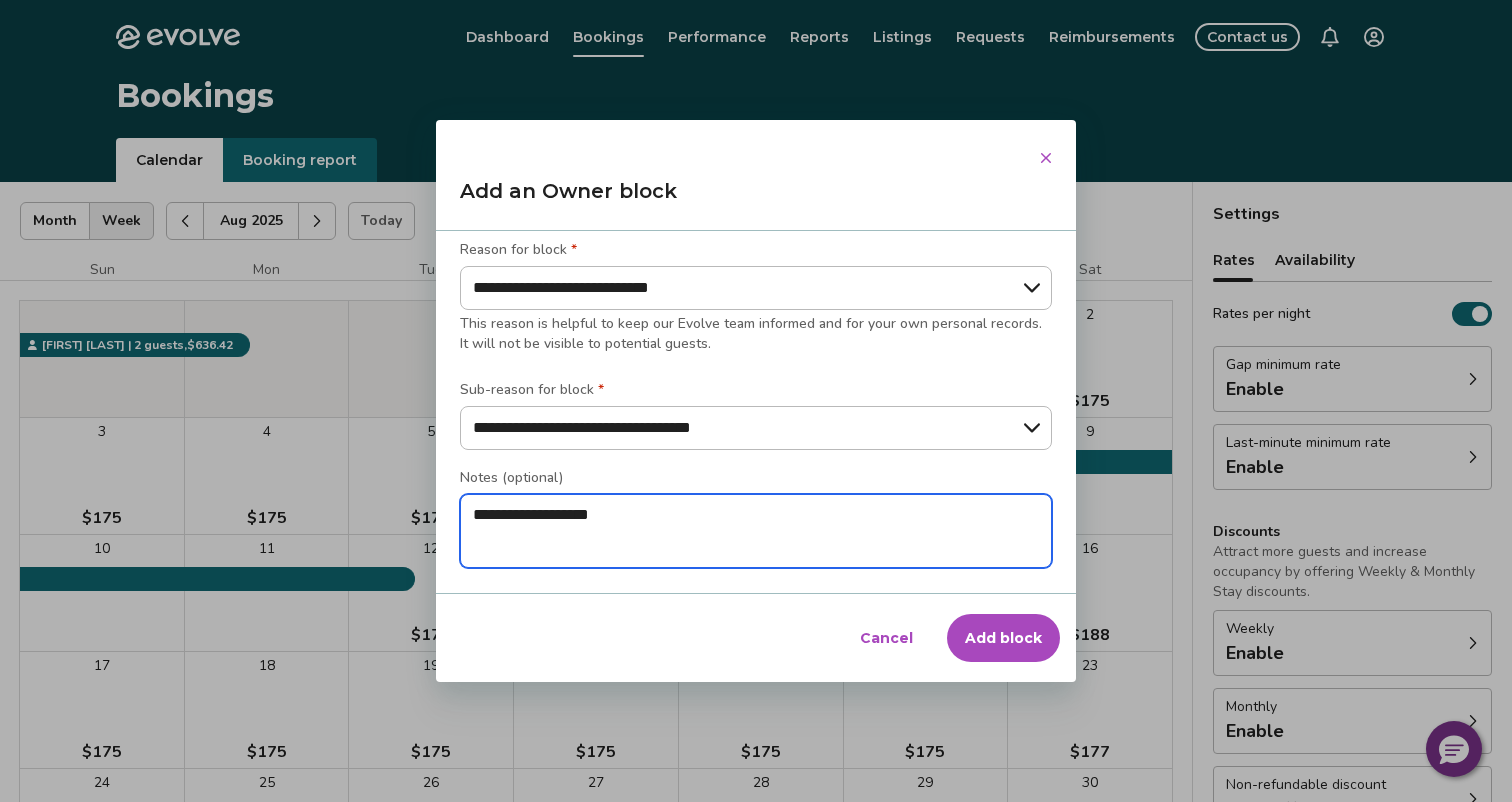 type on "*" 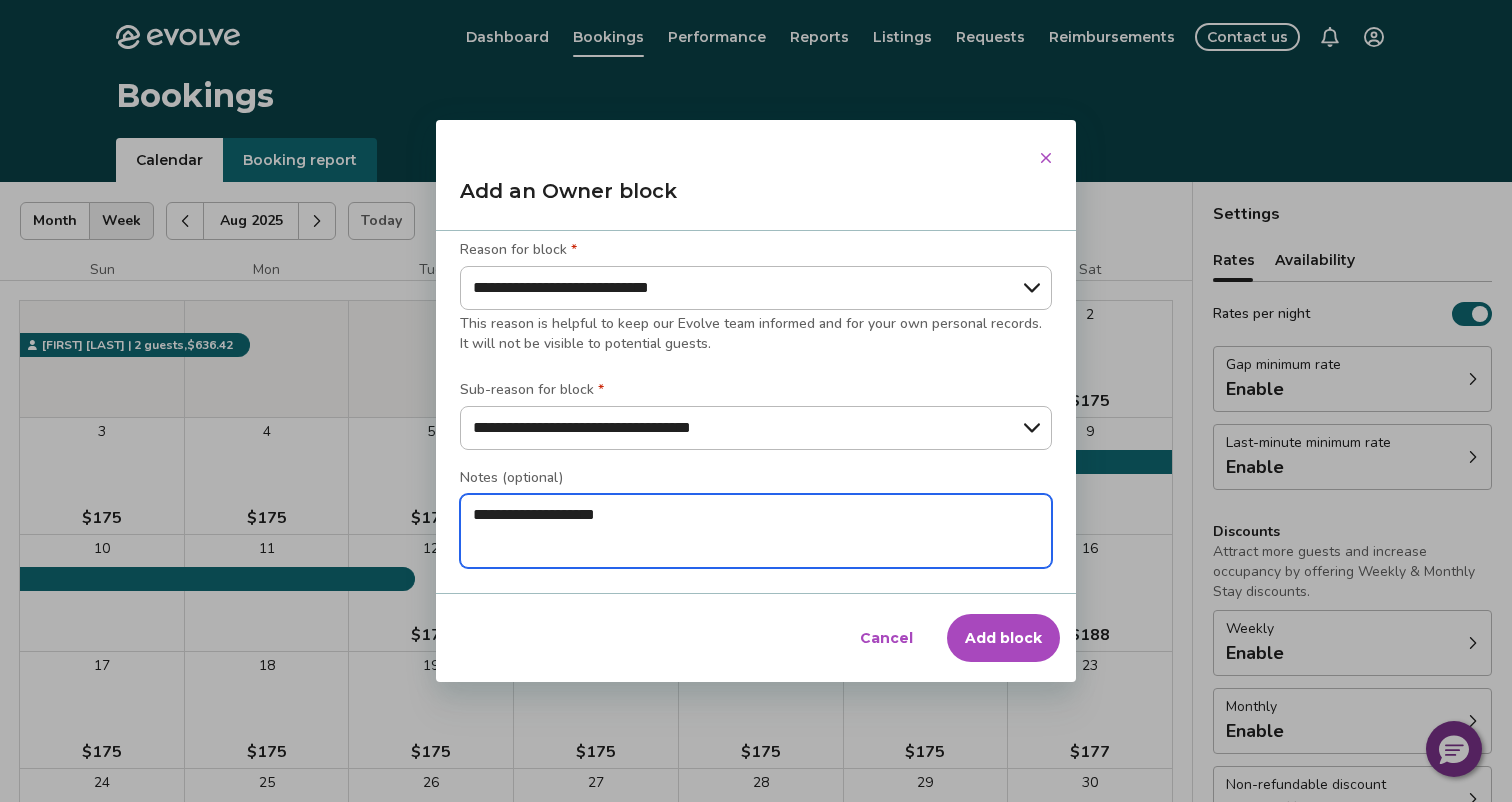 type on "*" 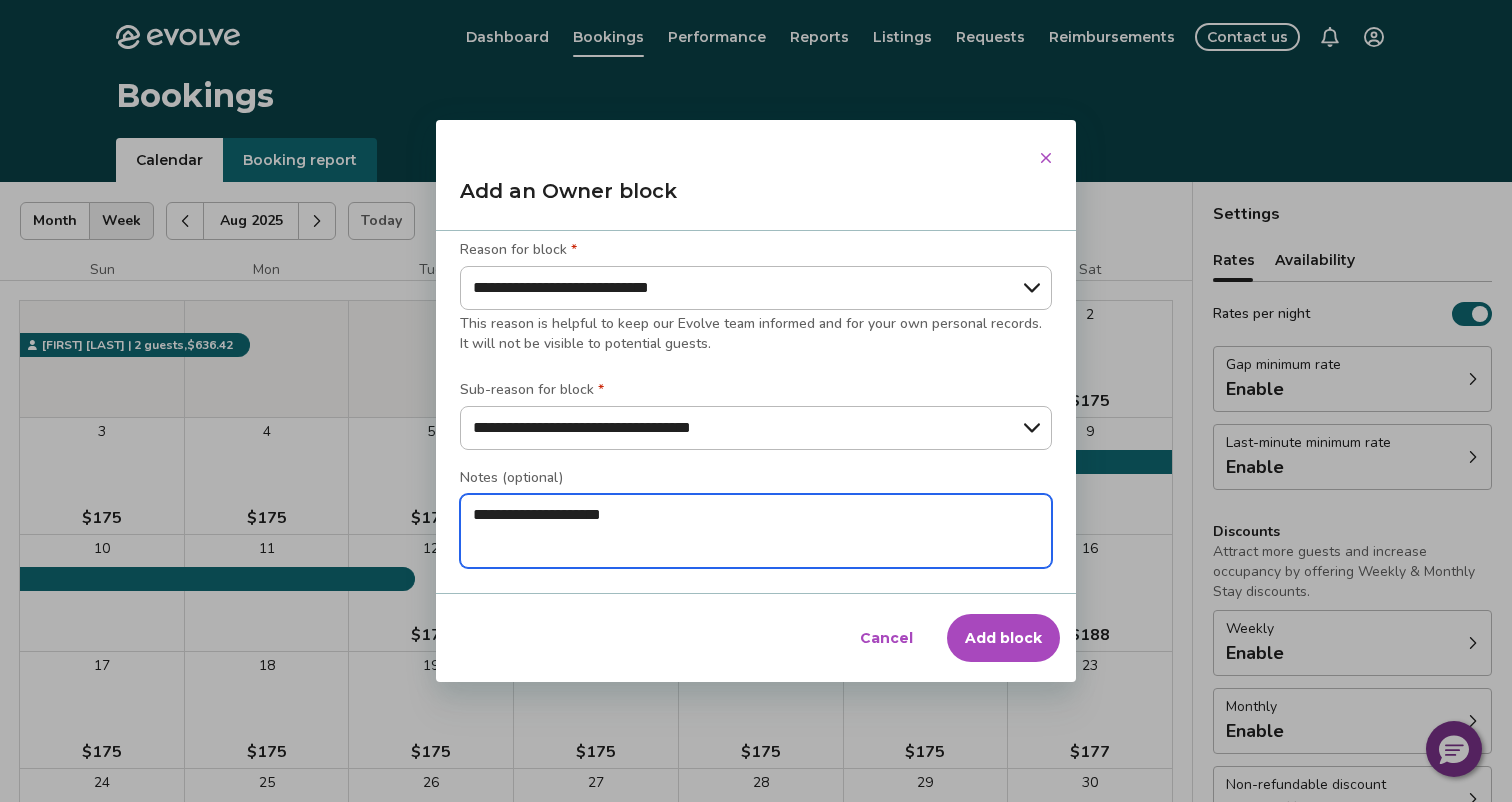 type on "*" 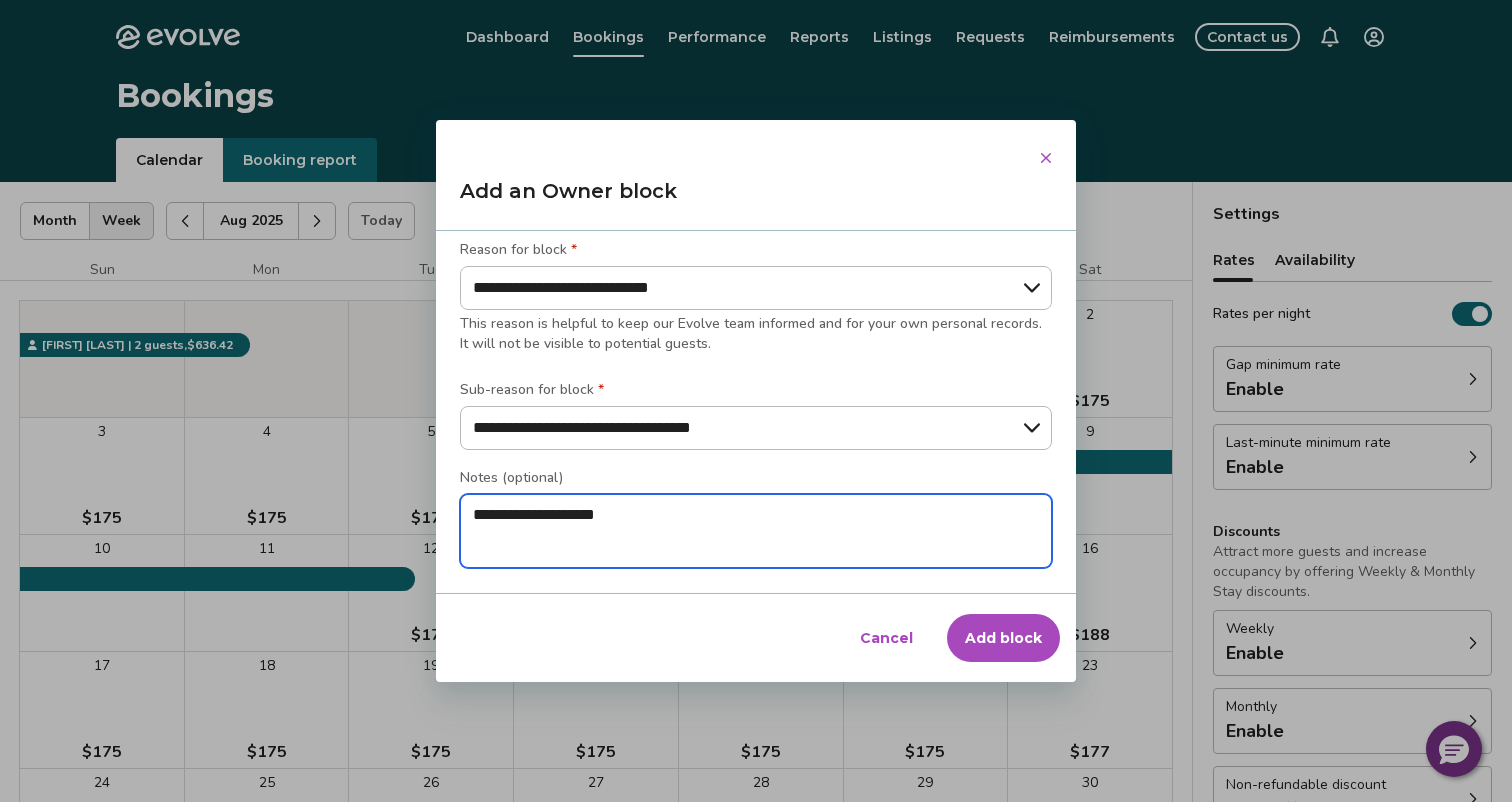 type on "*" 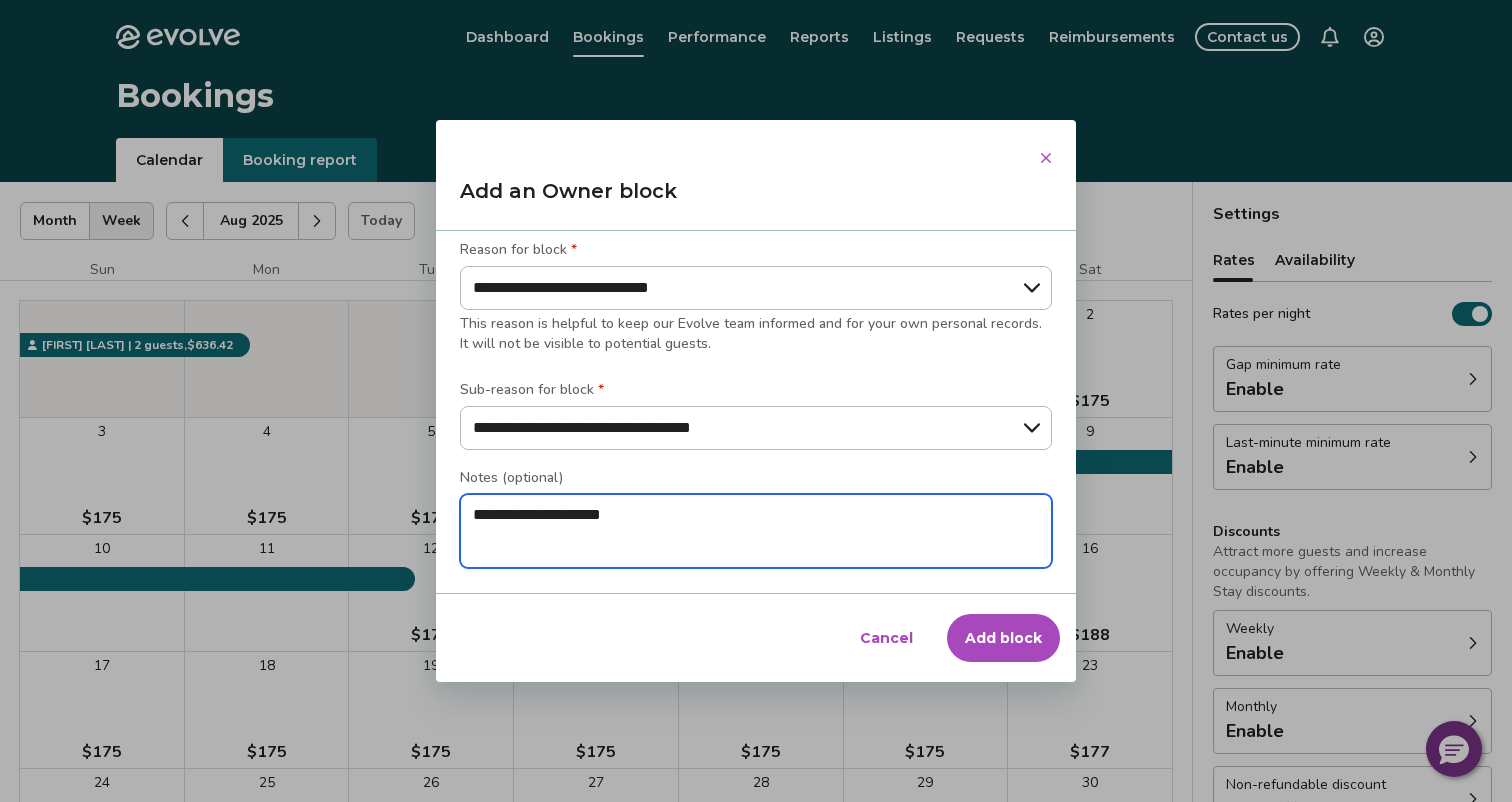 type on "**********" 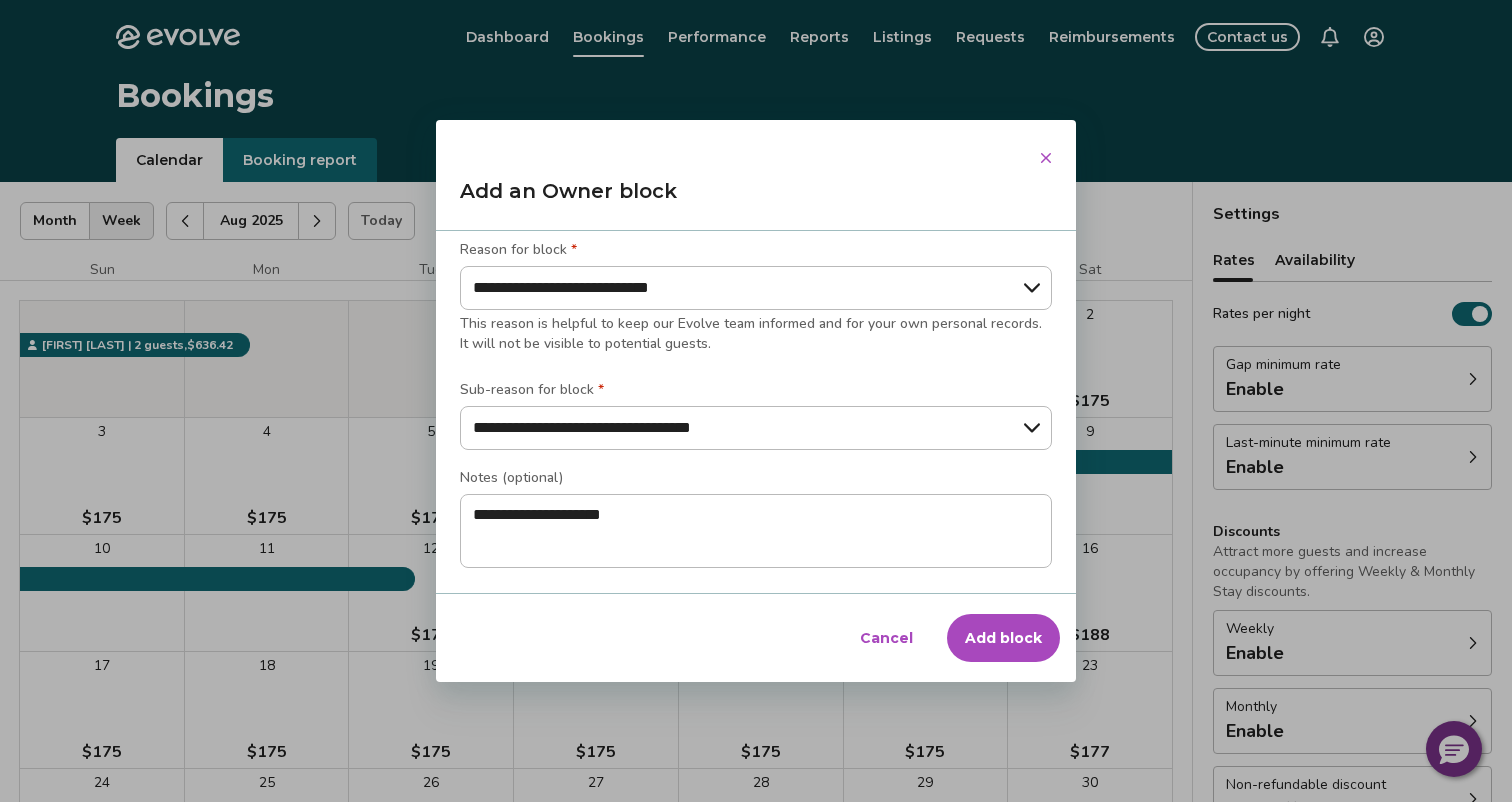 click on "Add block" at bounding box center [1003, 638] 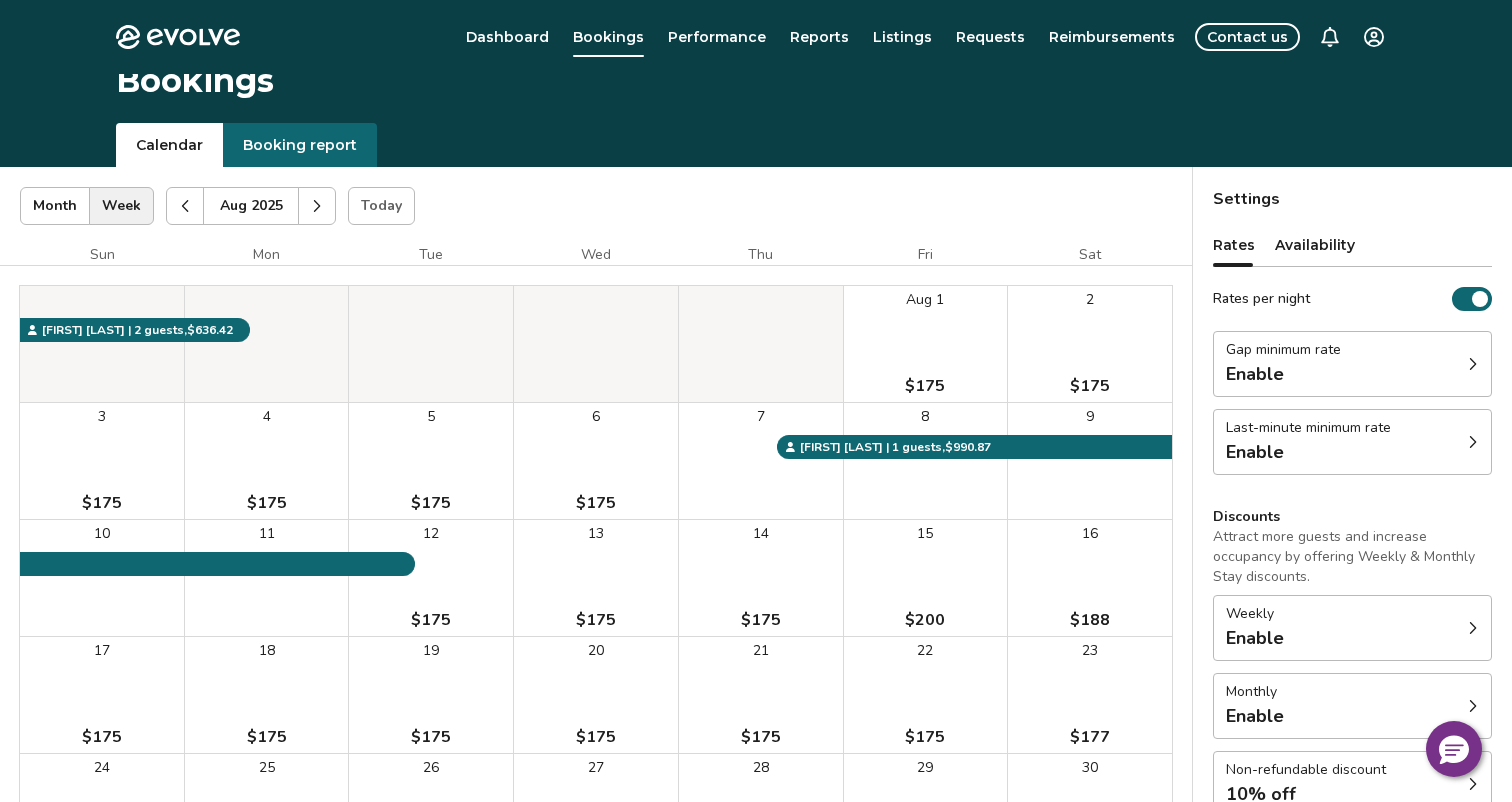 scroll, scrollTop: 0, scrollLeft: 0, axis: both 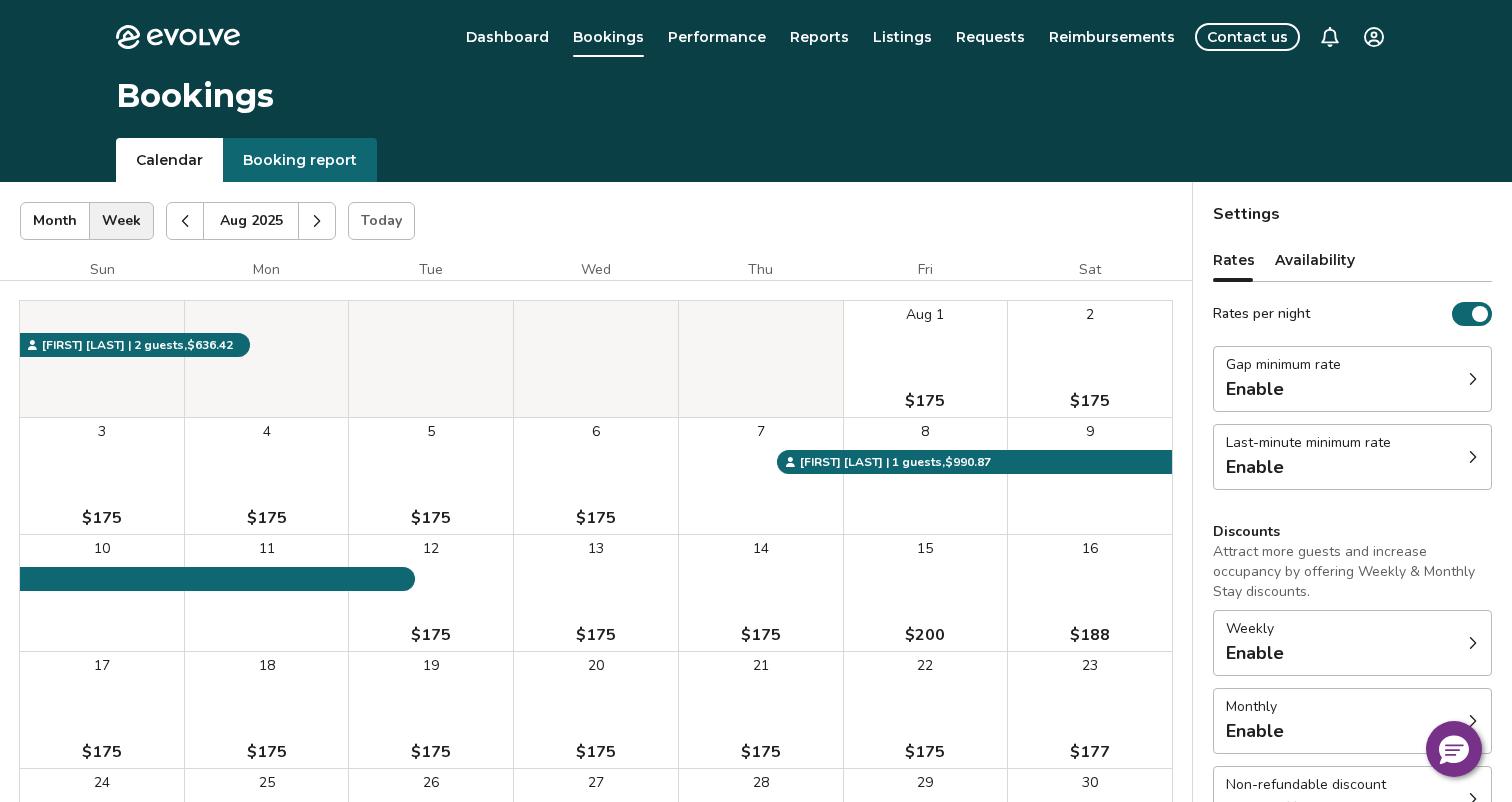 click 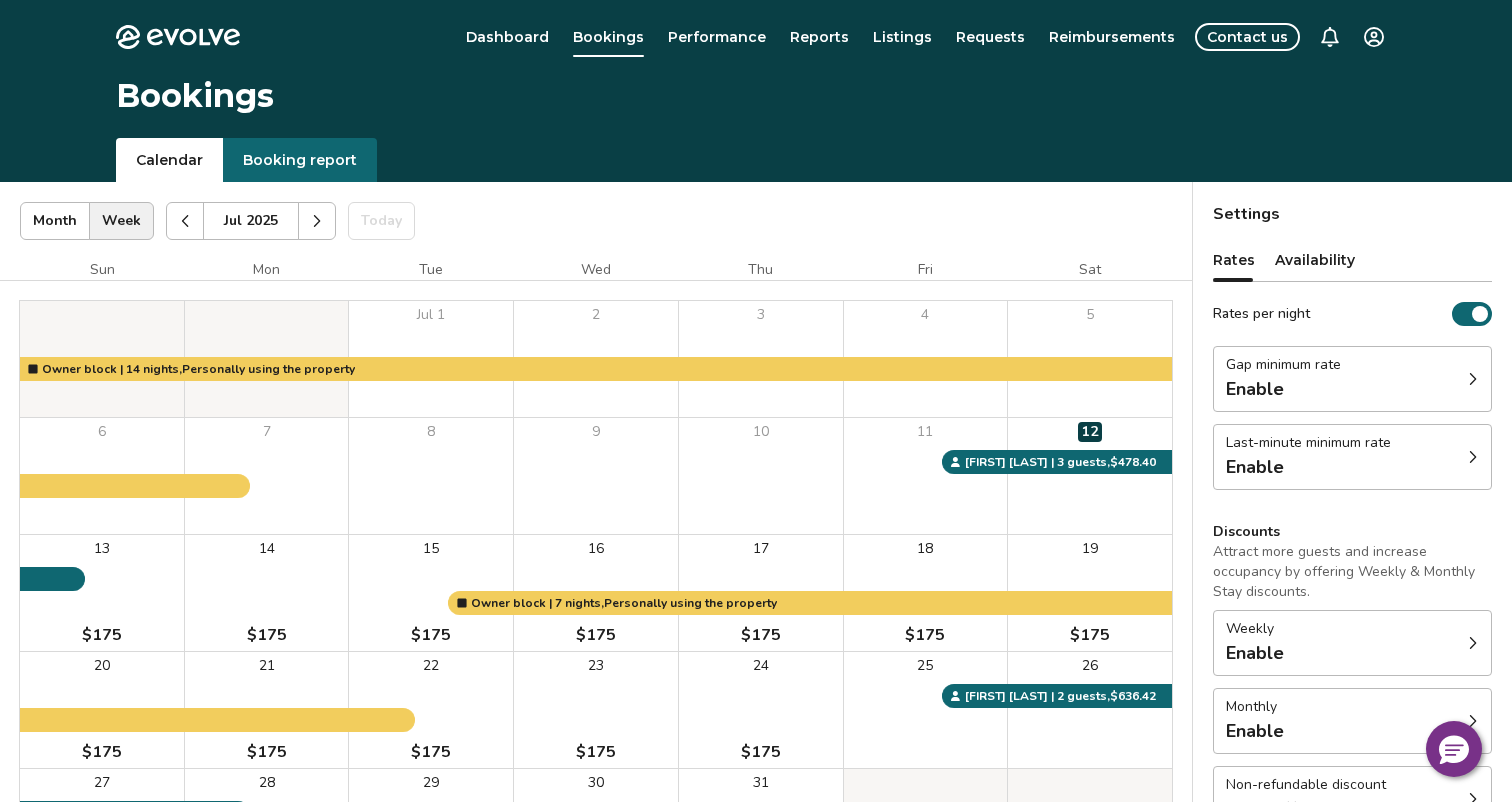 click at bounding box center [317, 221] 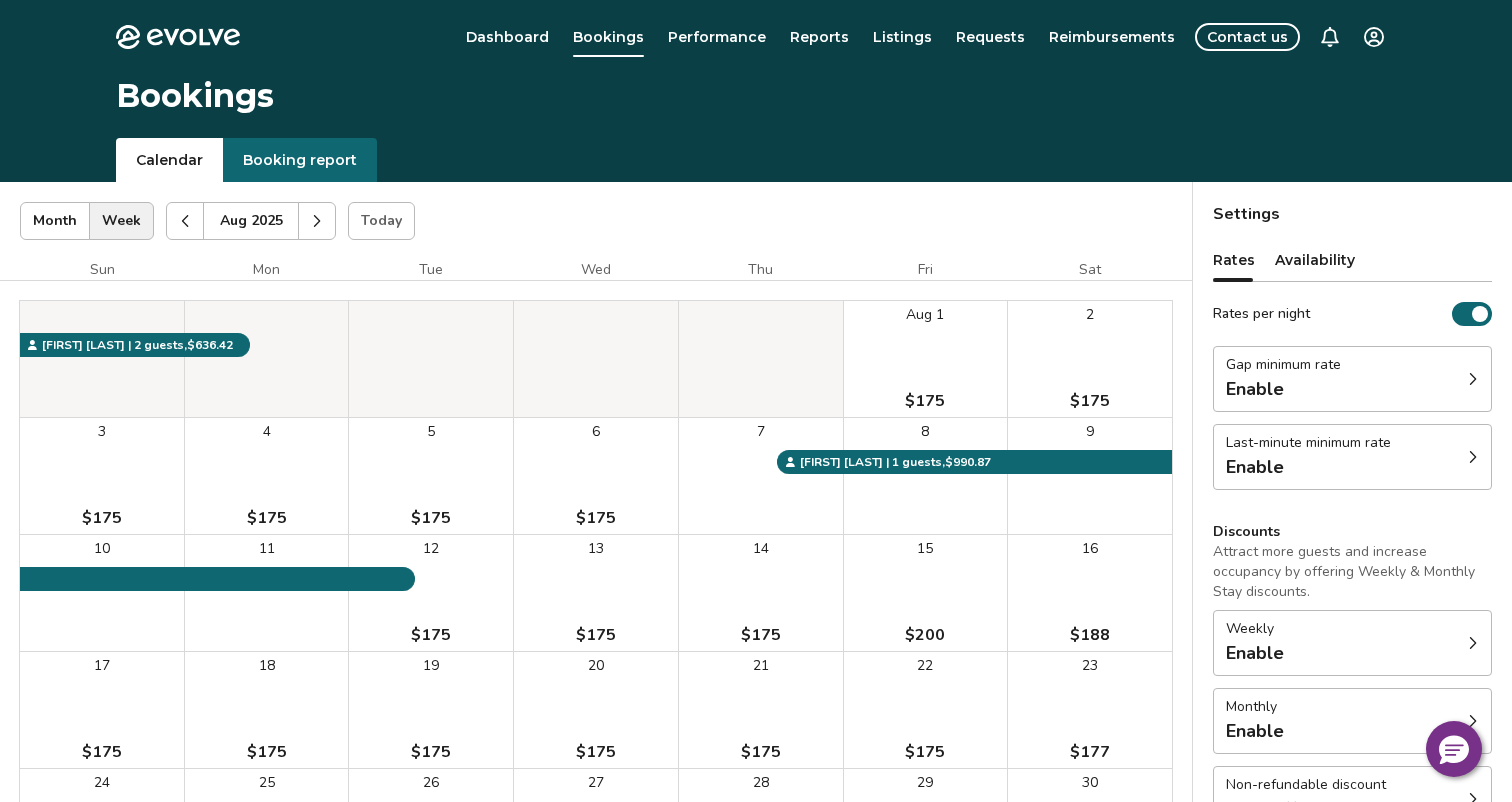 click at bounding box center (317, 221) 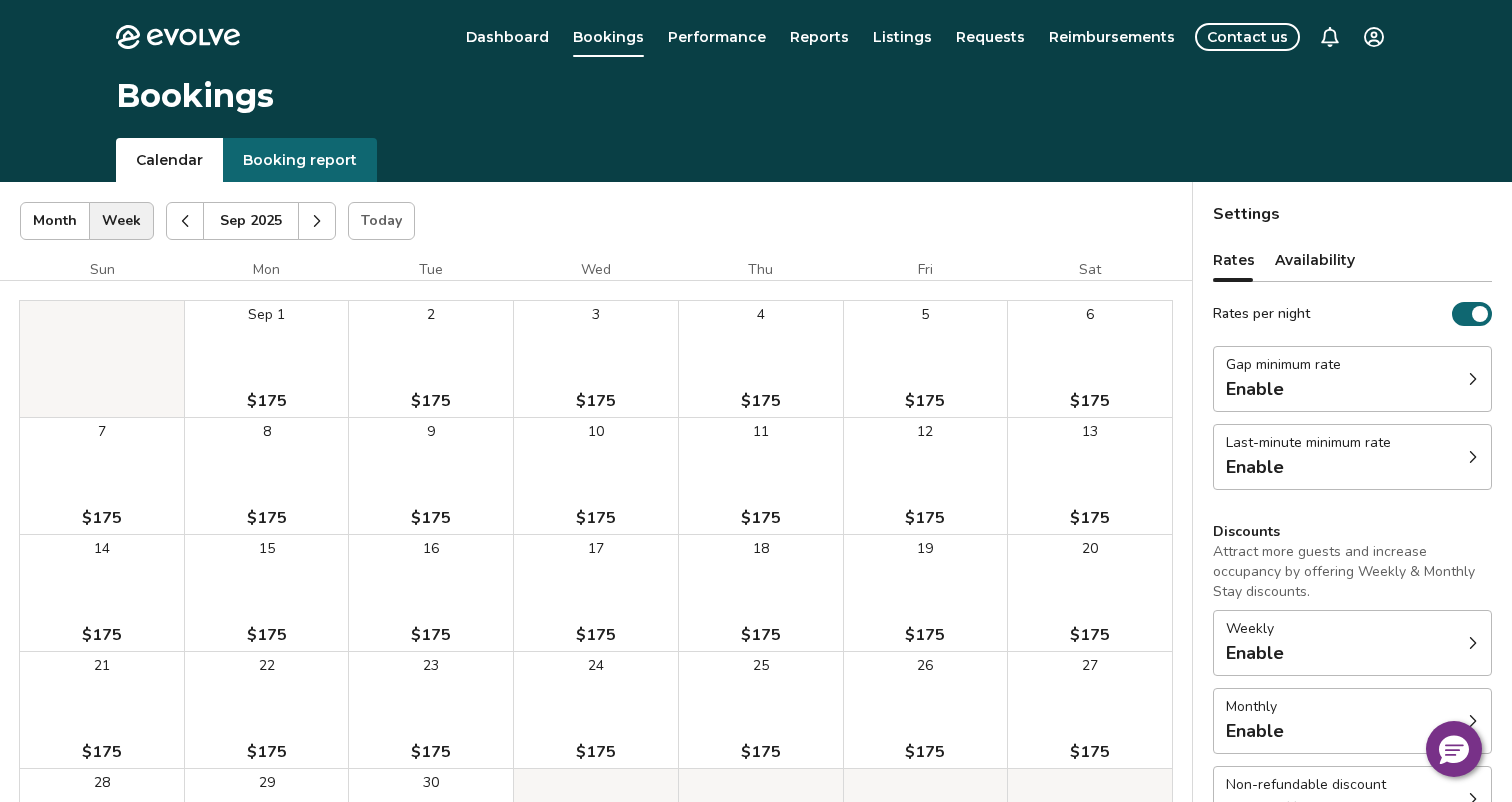 click 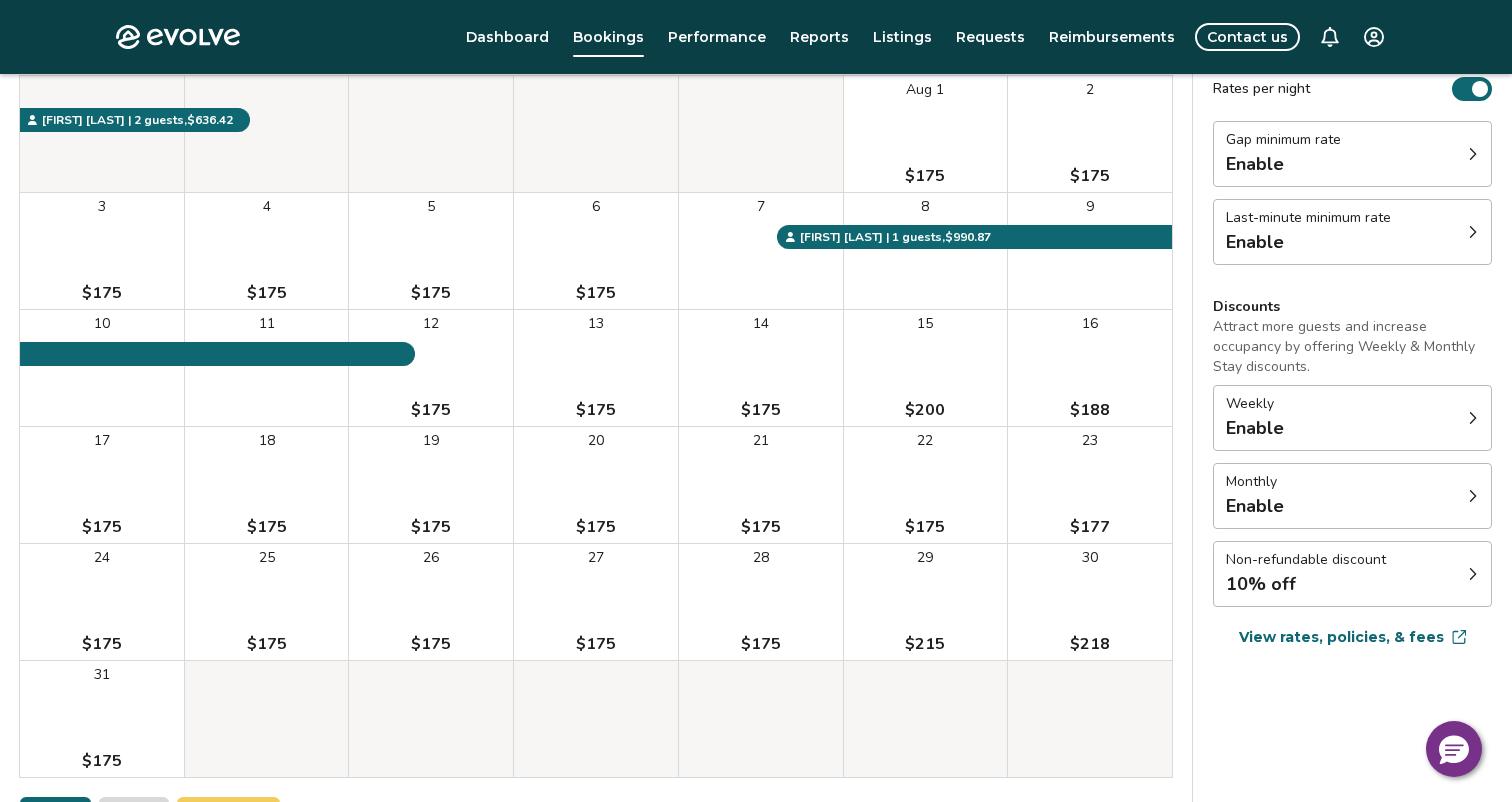scroll, scrollTop: 0, scrollLeft: 0, axis: both 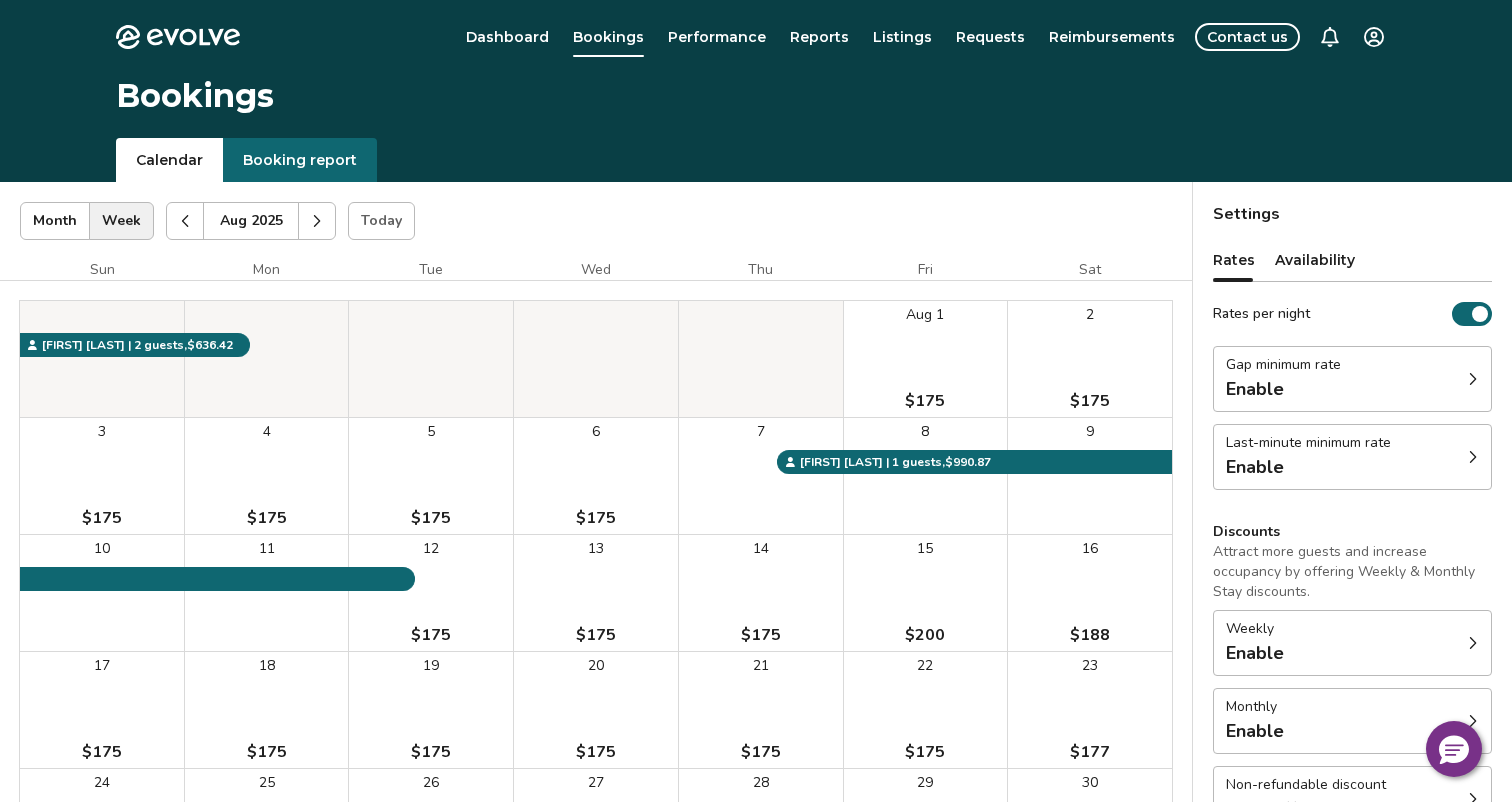 click on "4 $175" at bounding box center [267, 476] 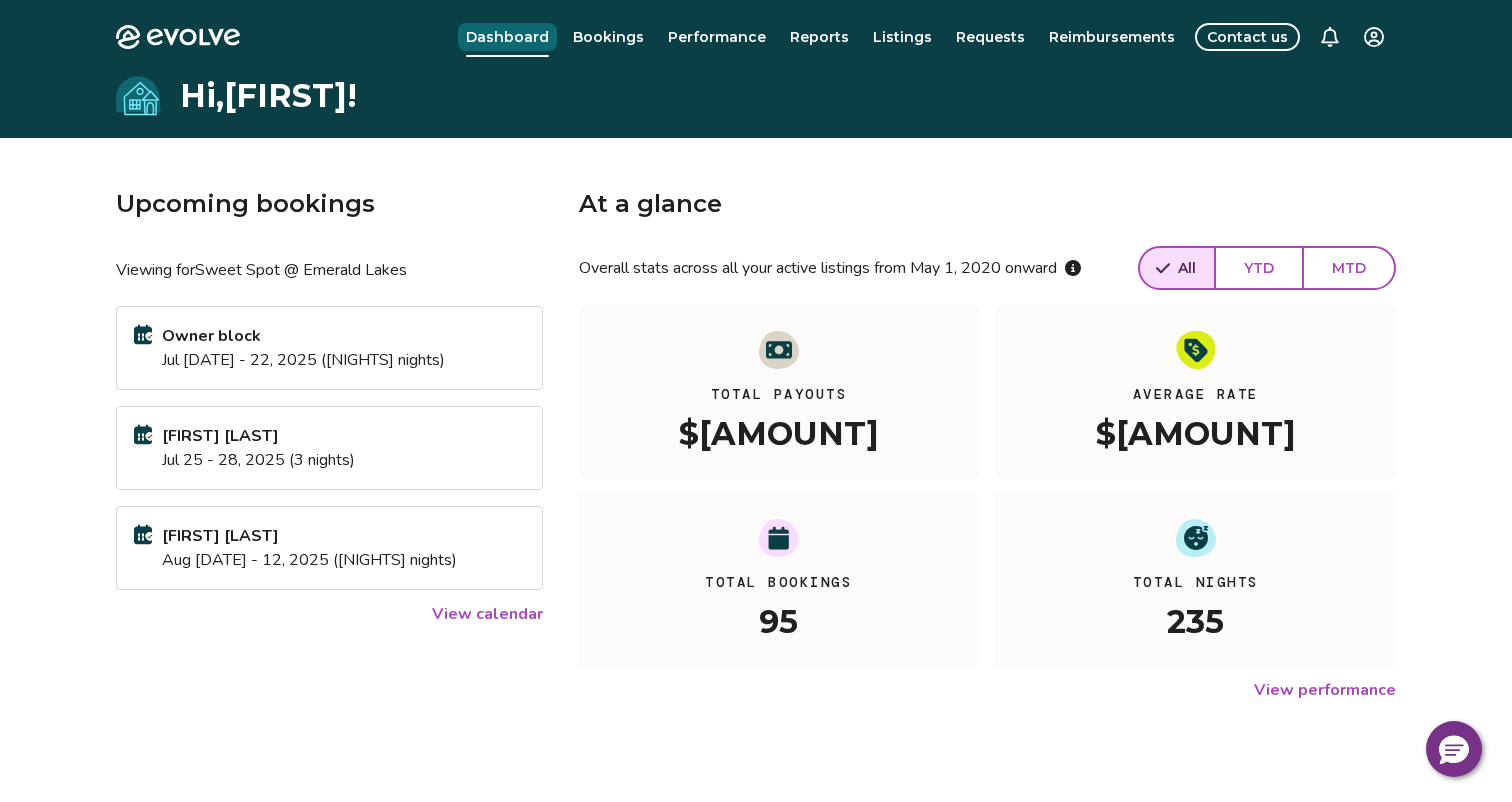 click on "Dashboard" at bounding box center (507, 37) 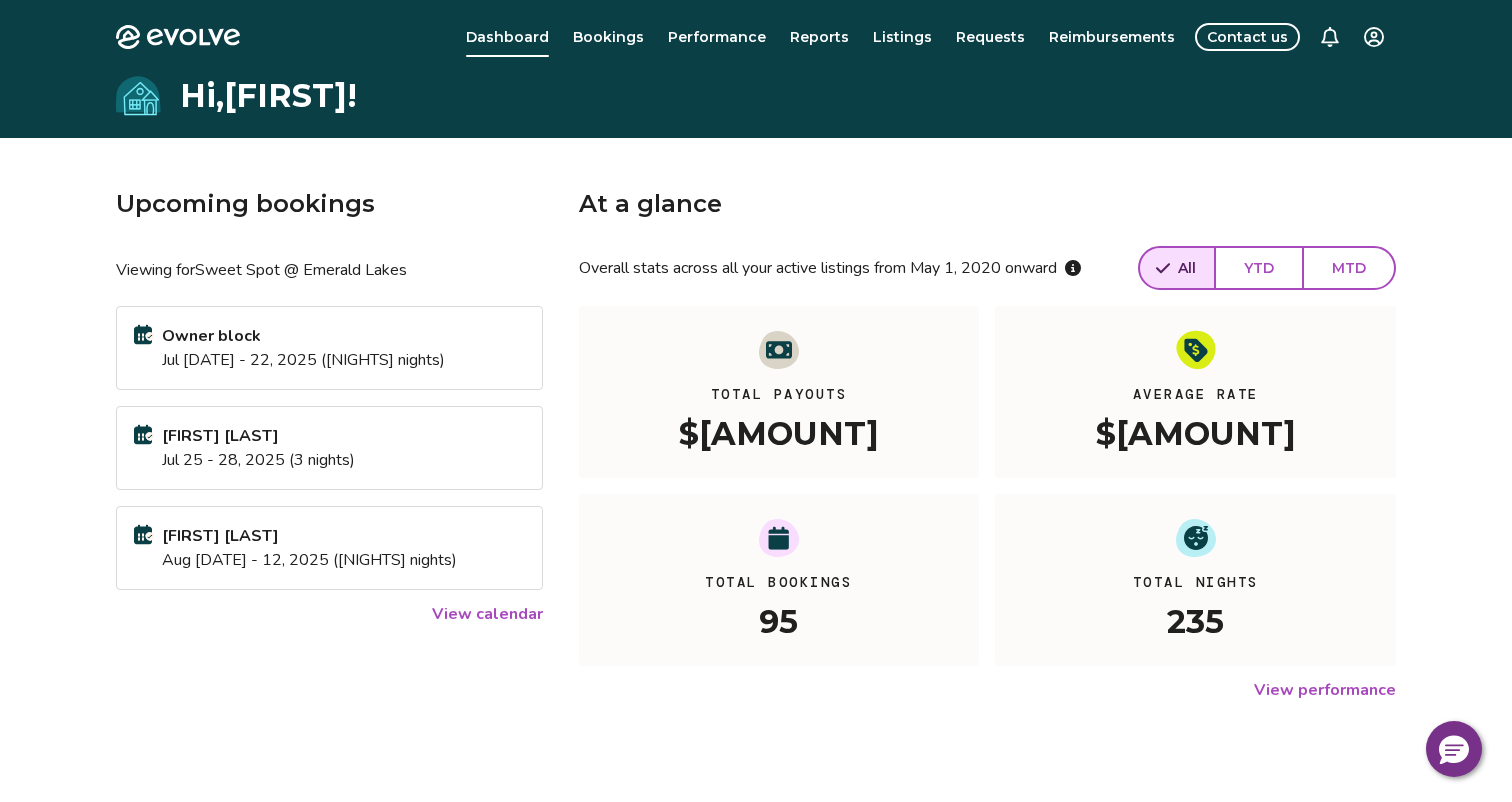click on "View calendar" at bounding box center [487, 614] 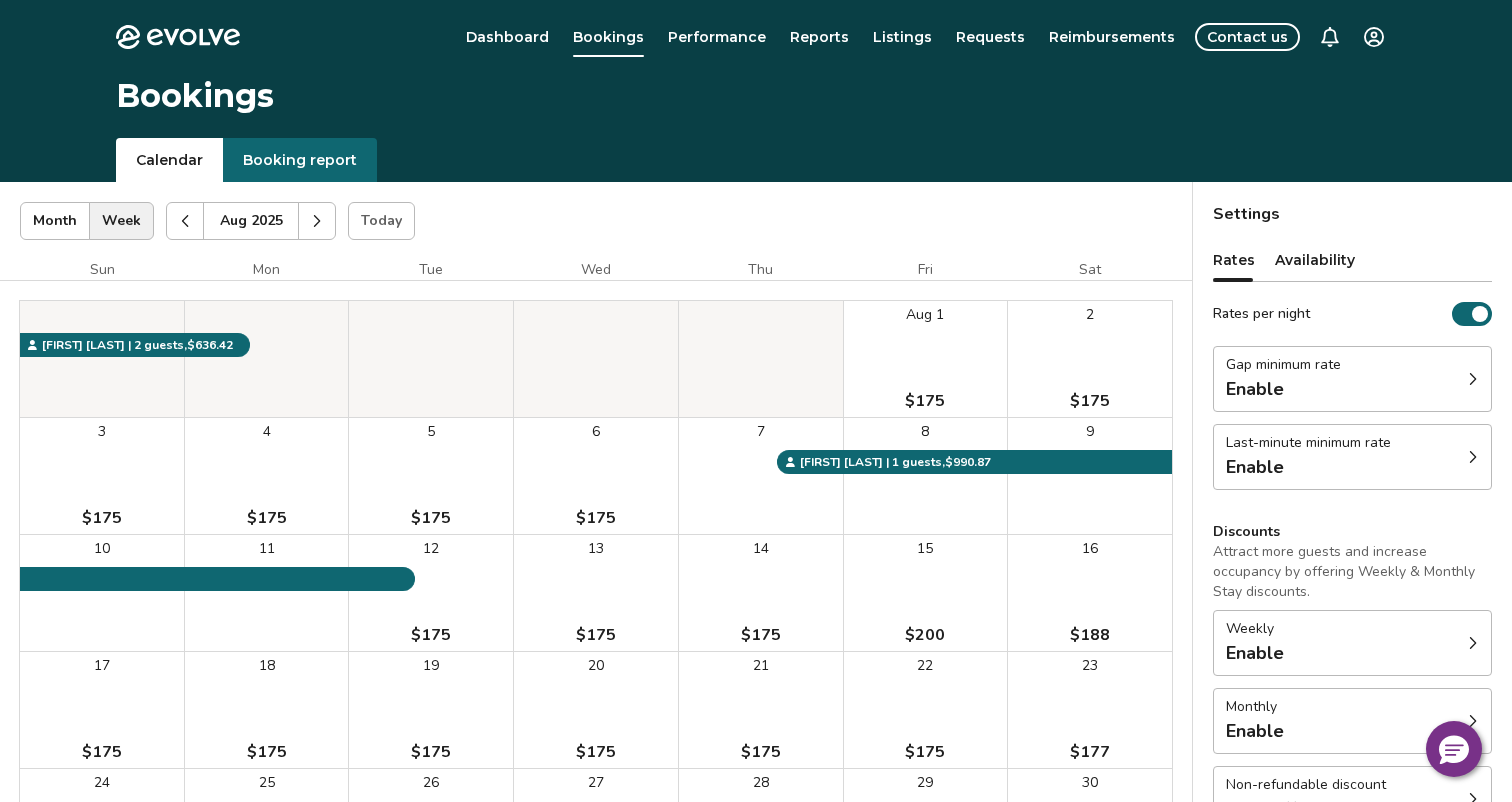 click on "4 $175" at bounding box center (267, 476) 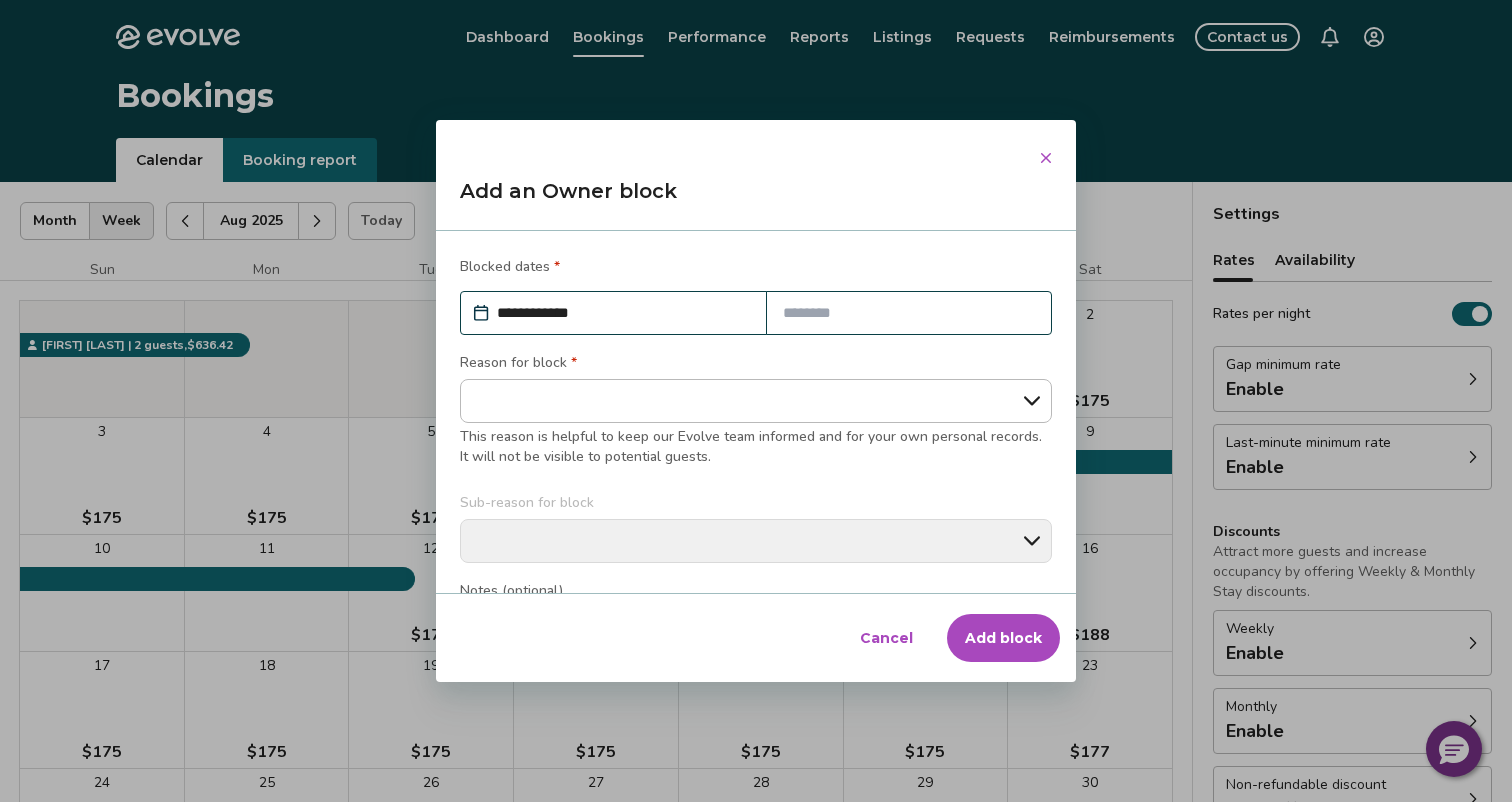 click at bounding box center [909, 313] 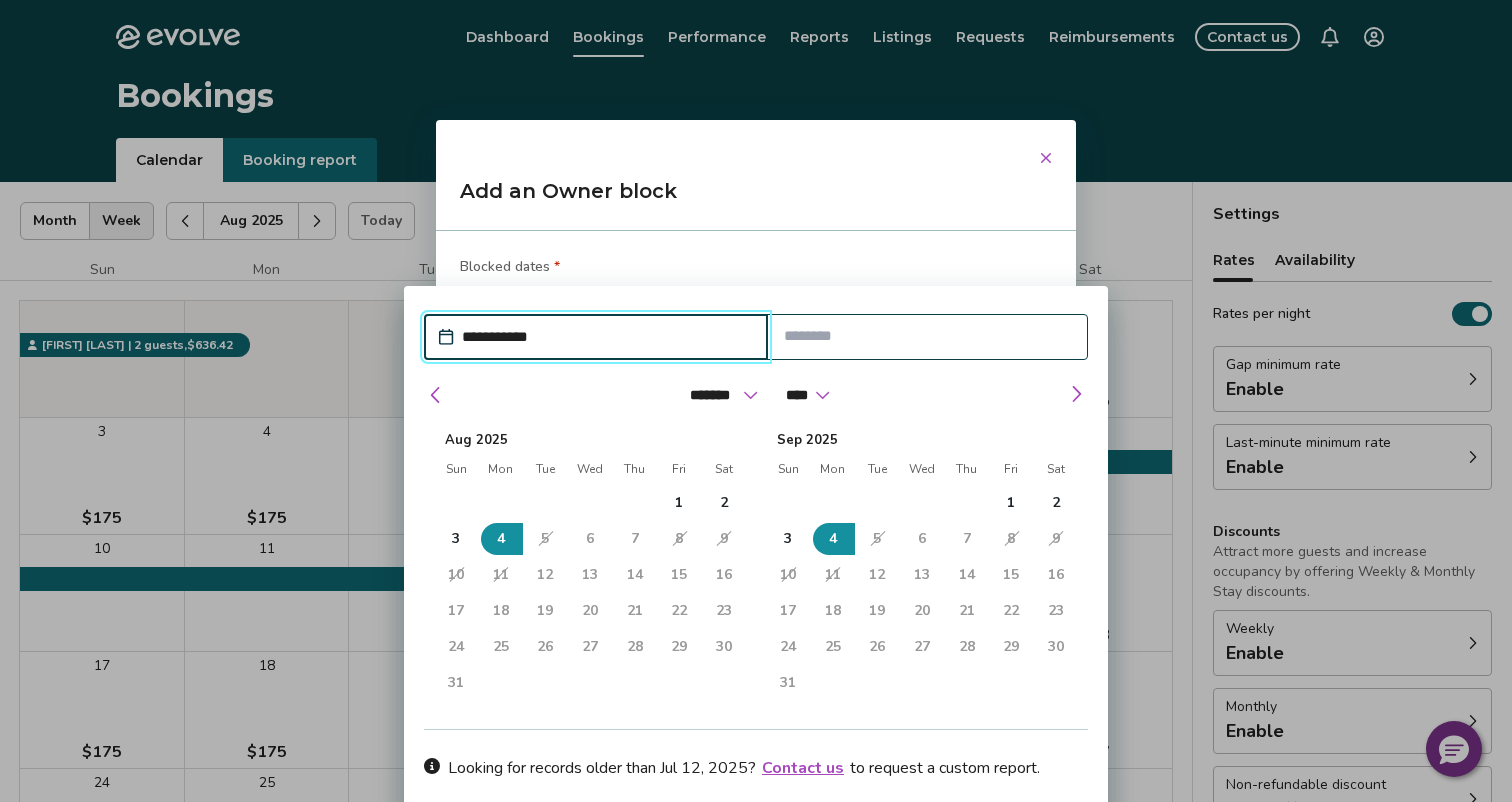 click on "6" at bounding box center (590, 539) 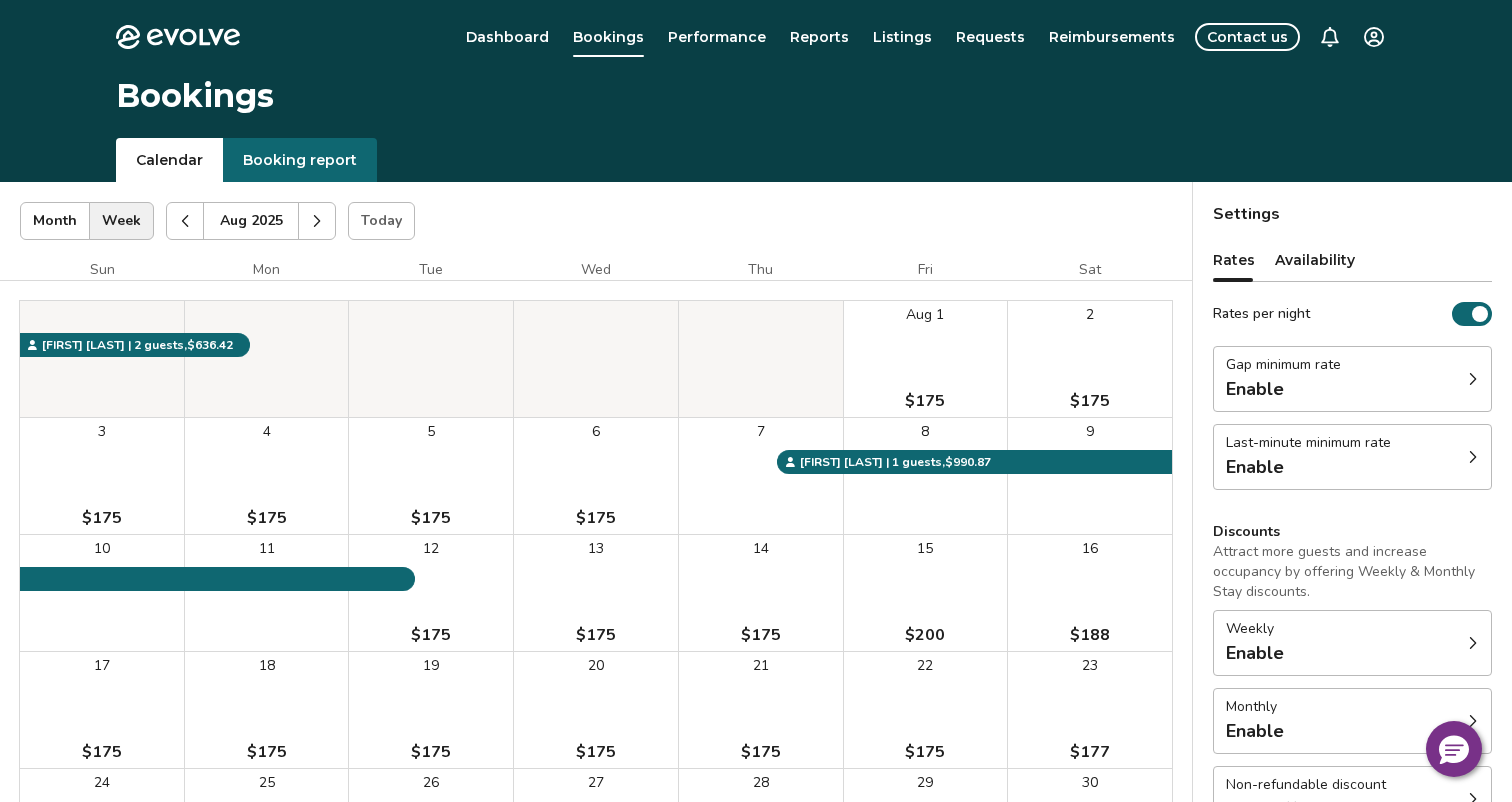 click on "5 $[PRICE]" at bounding box center [431, 476] 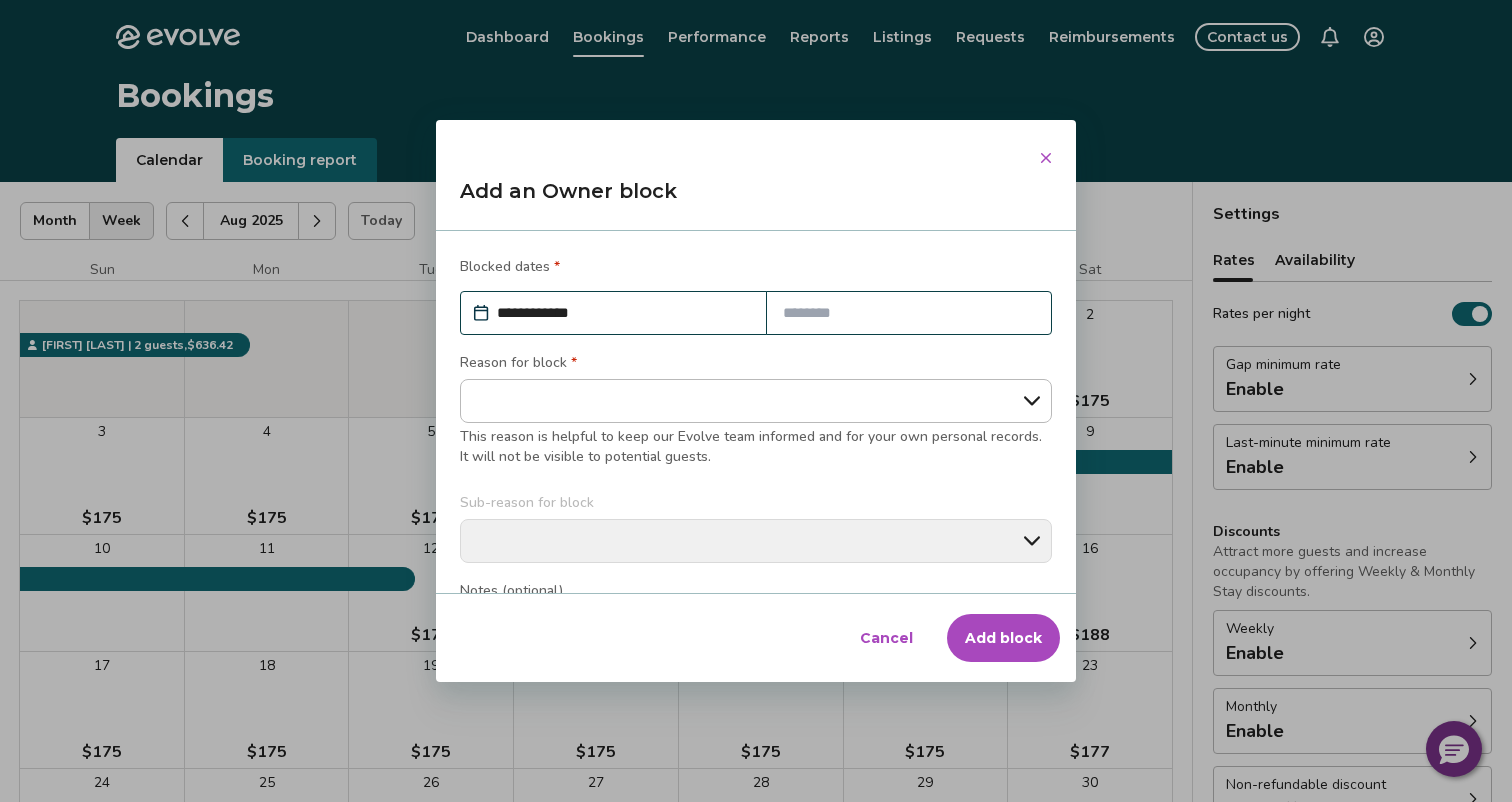 click at bounding box center (1046, 158) 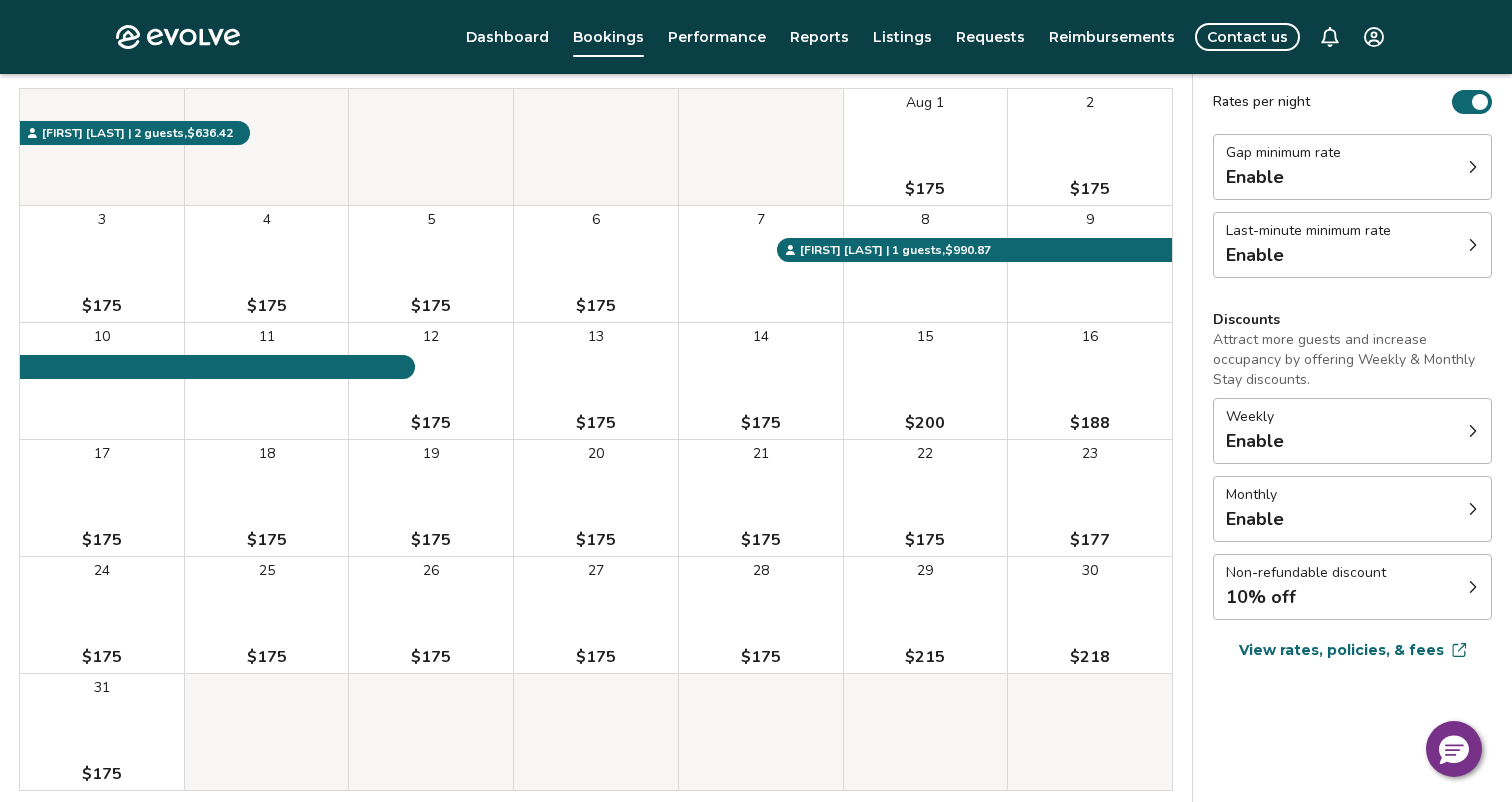 scroll, scrollTop: 0, scrollLeft: 0, axis: both 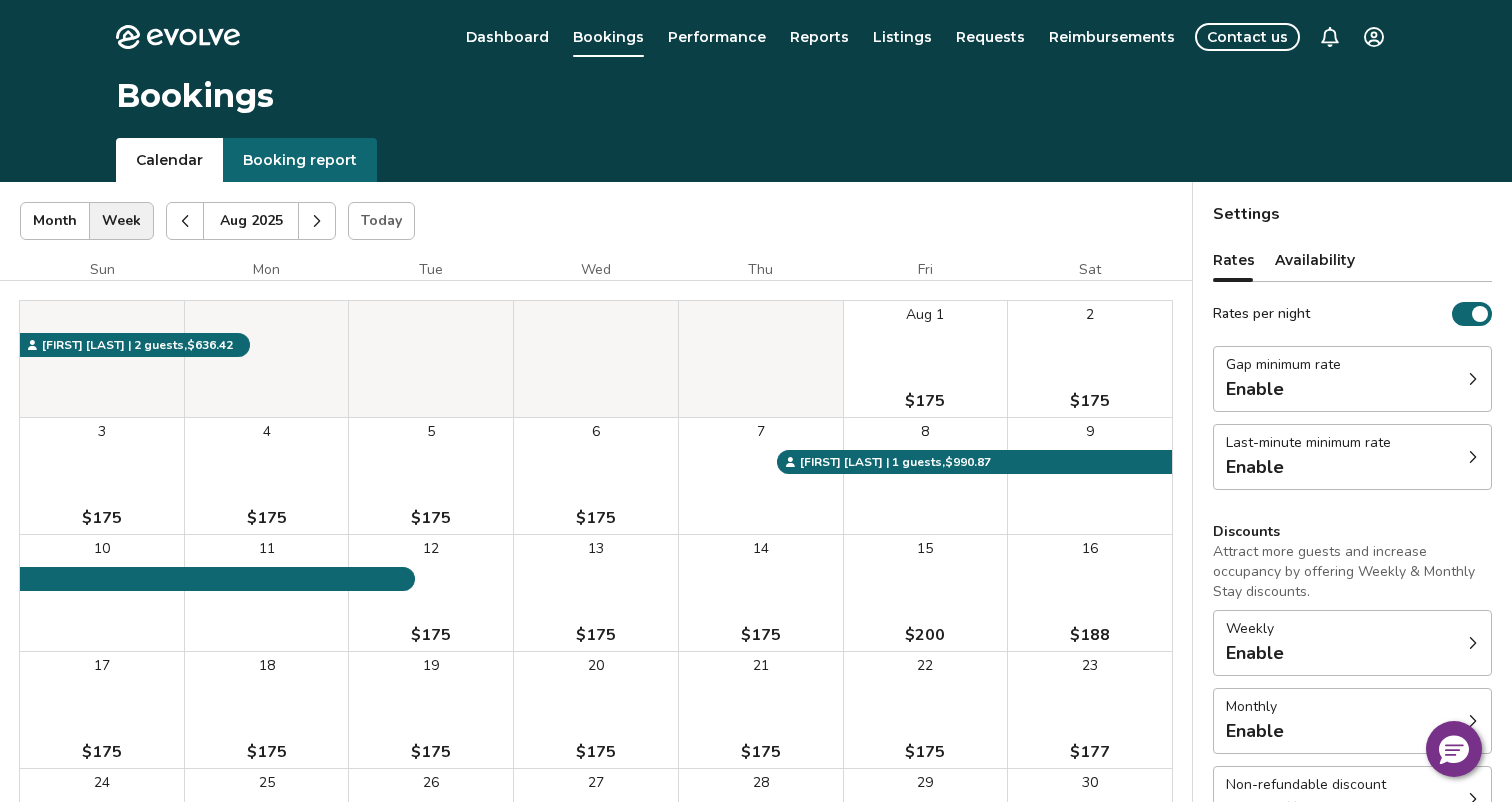click on "4 $175" at bounding box center (267, 476) 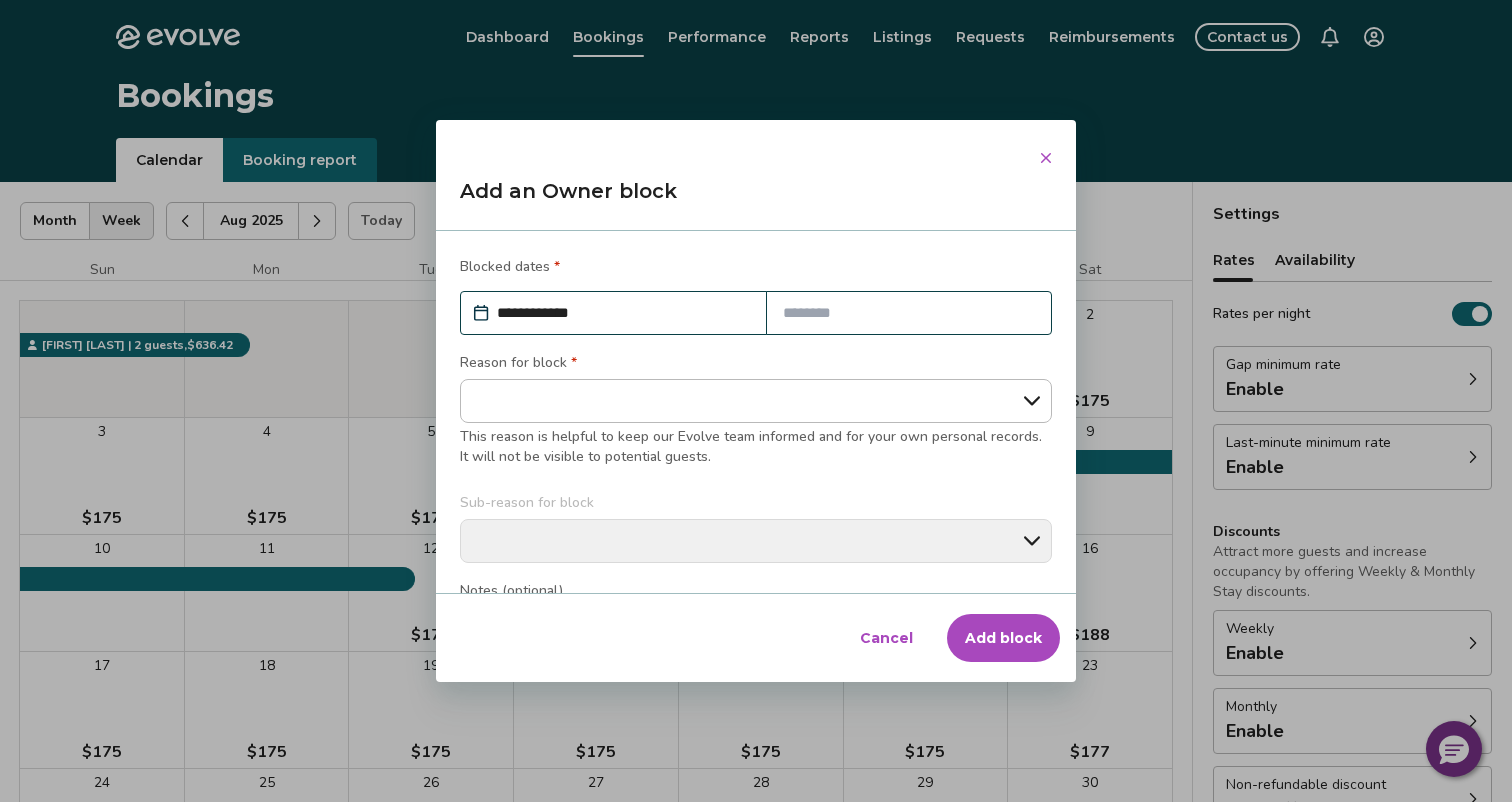 click at bounding box center [909, 313] 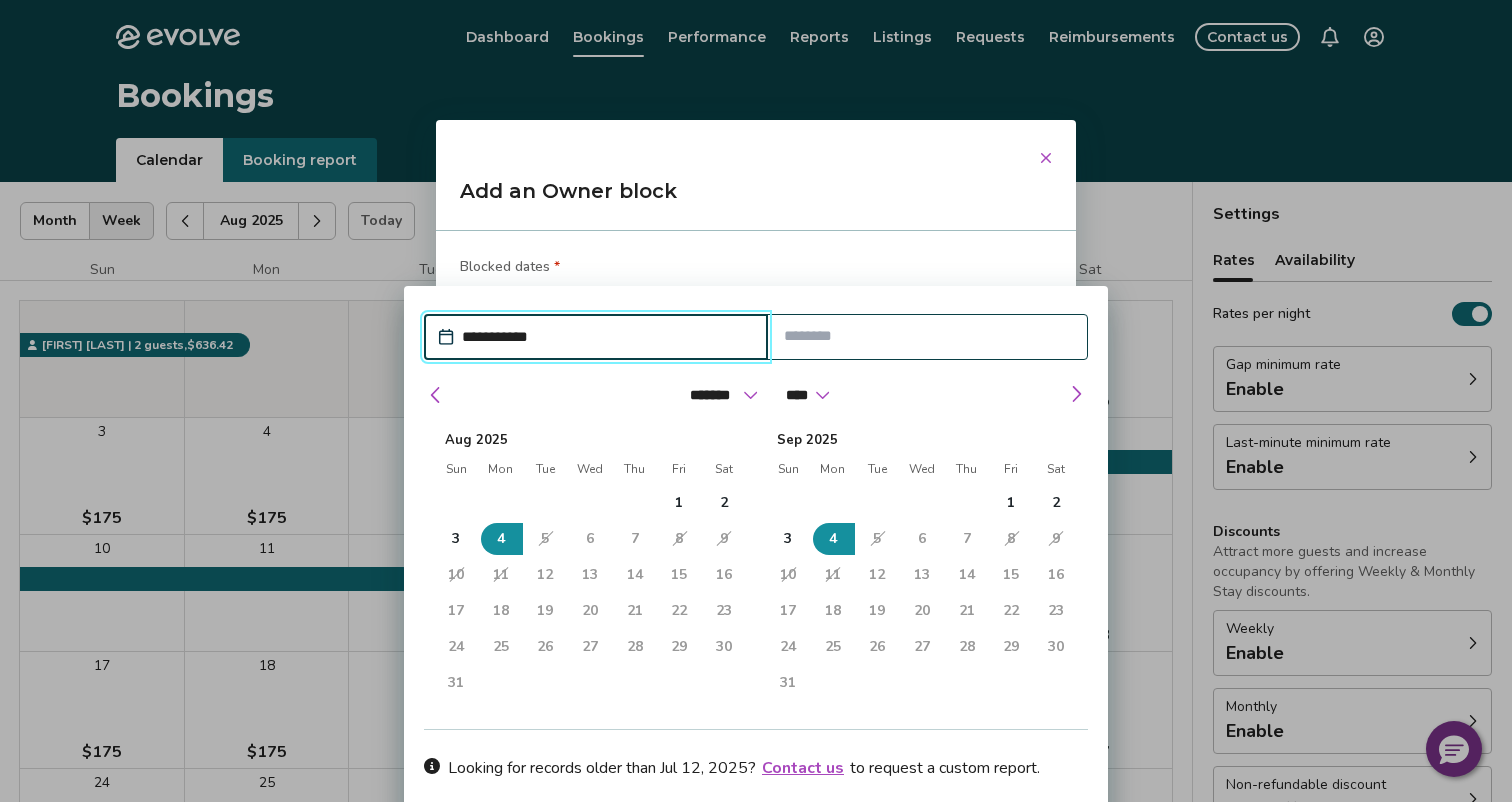 click on "6" at bounding box center [590, 539] 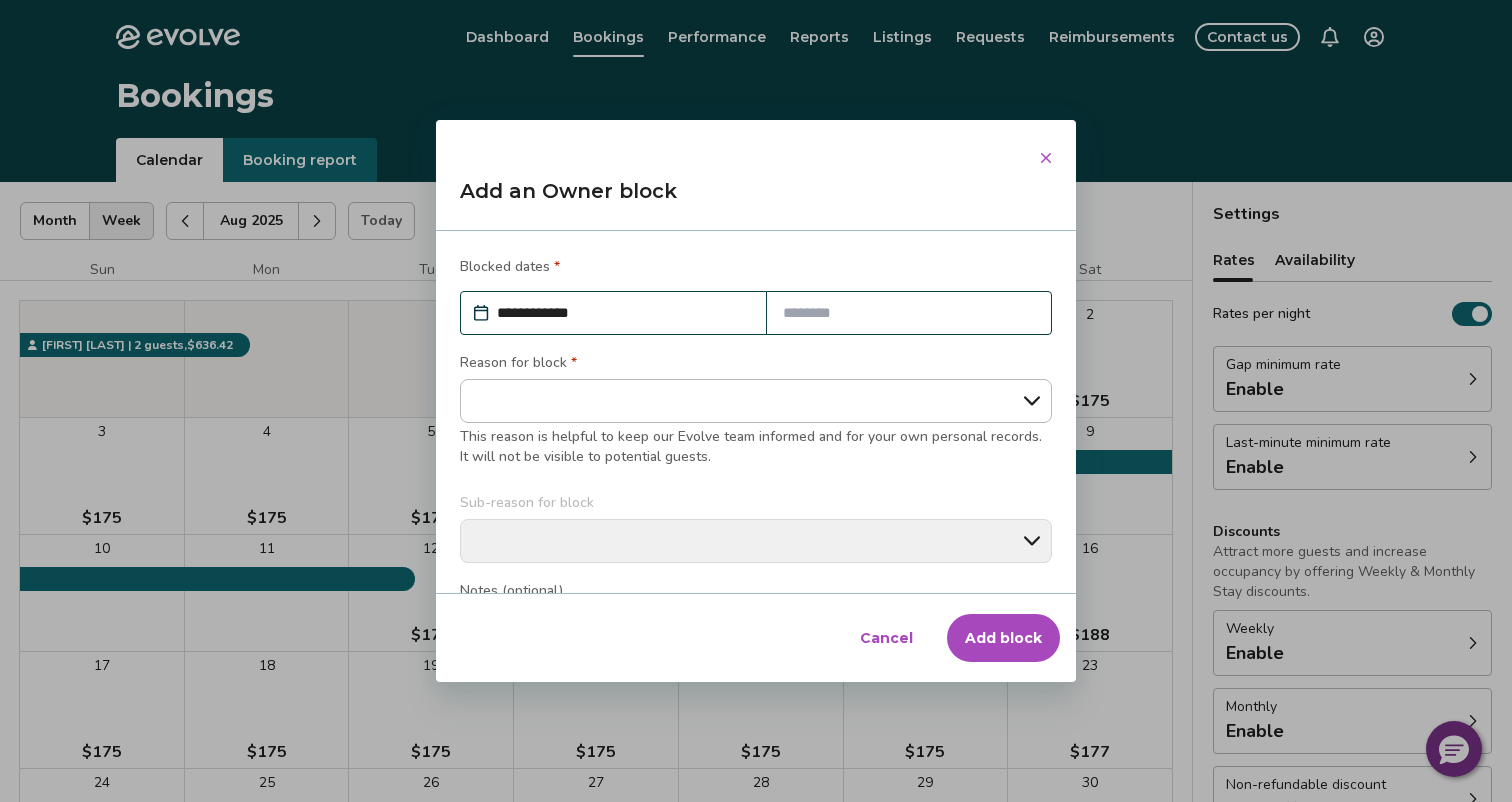 click 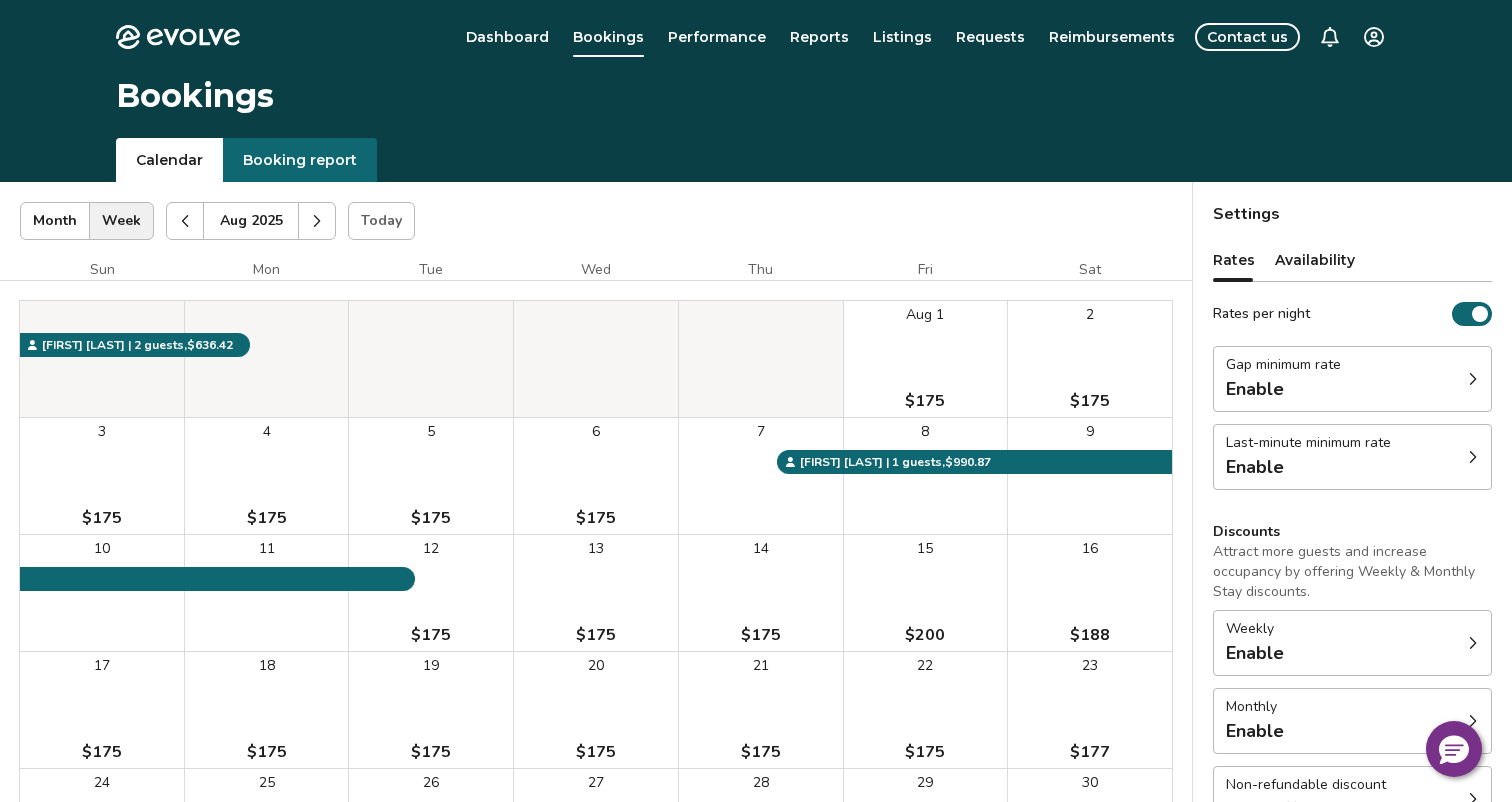 click on "6 $175" at bounding box center [596, 476] 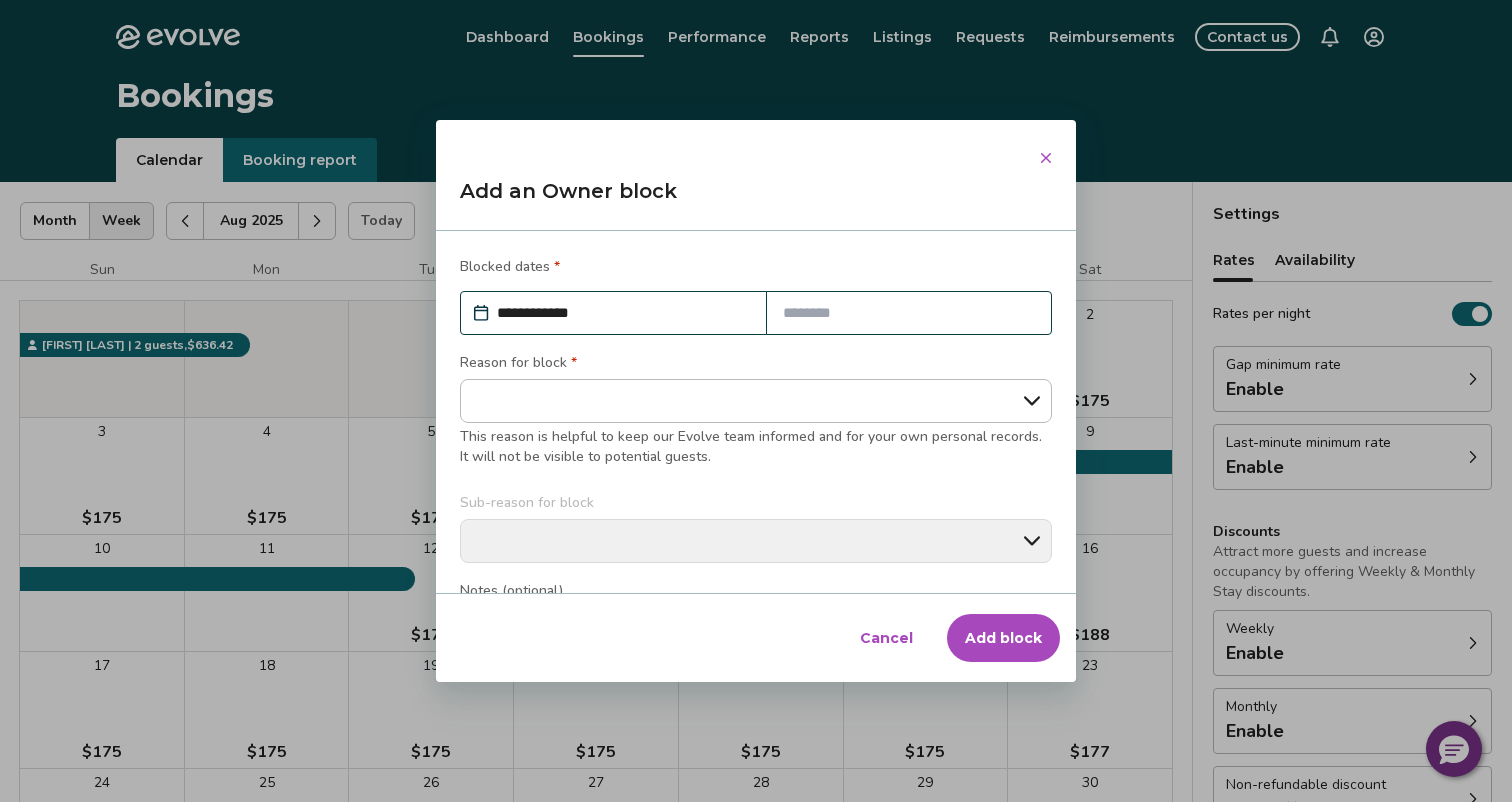 click on "Cancel" at bounding box center [886, 638] 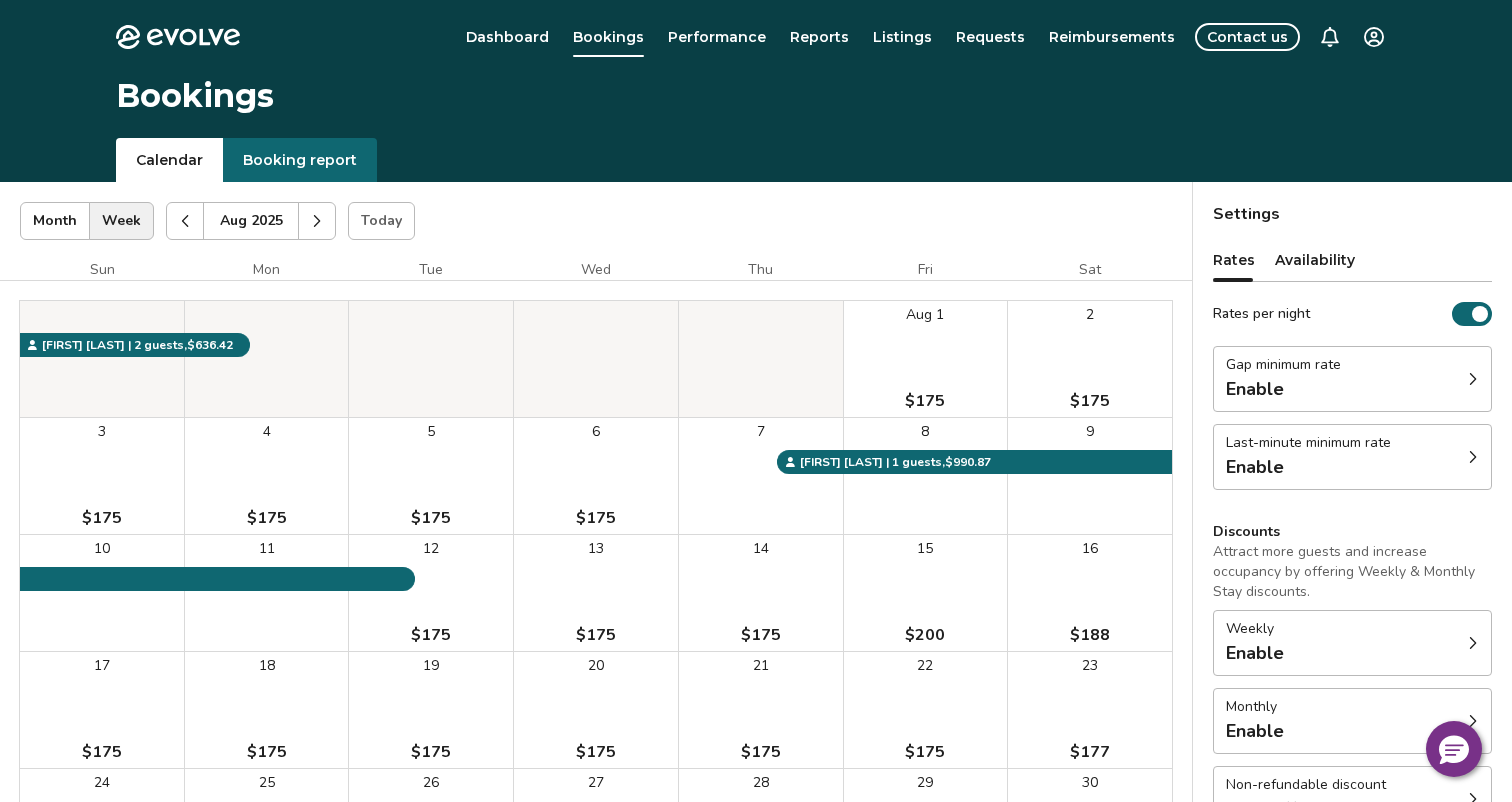 click on "4 $175" at bounding box center [267, 476] 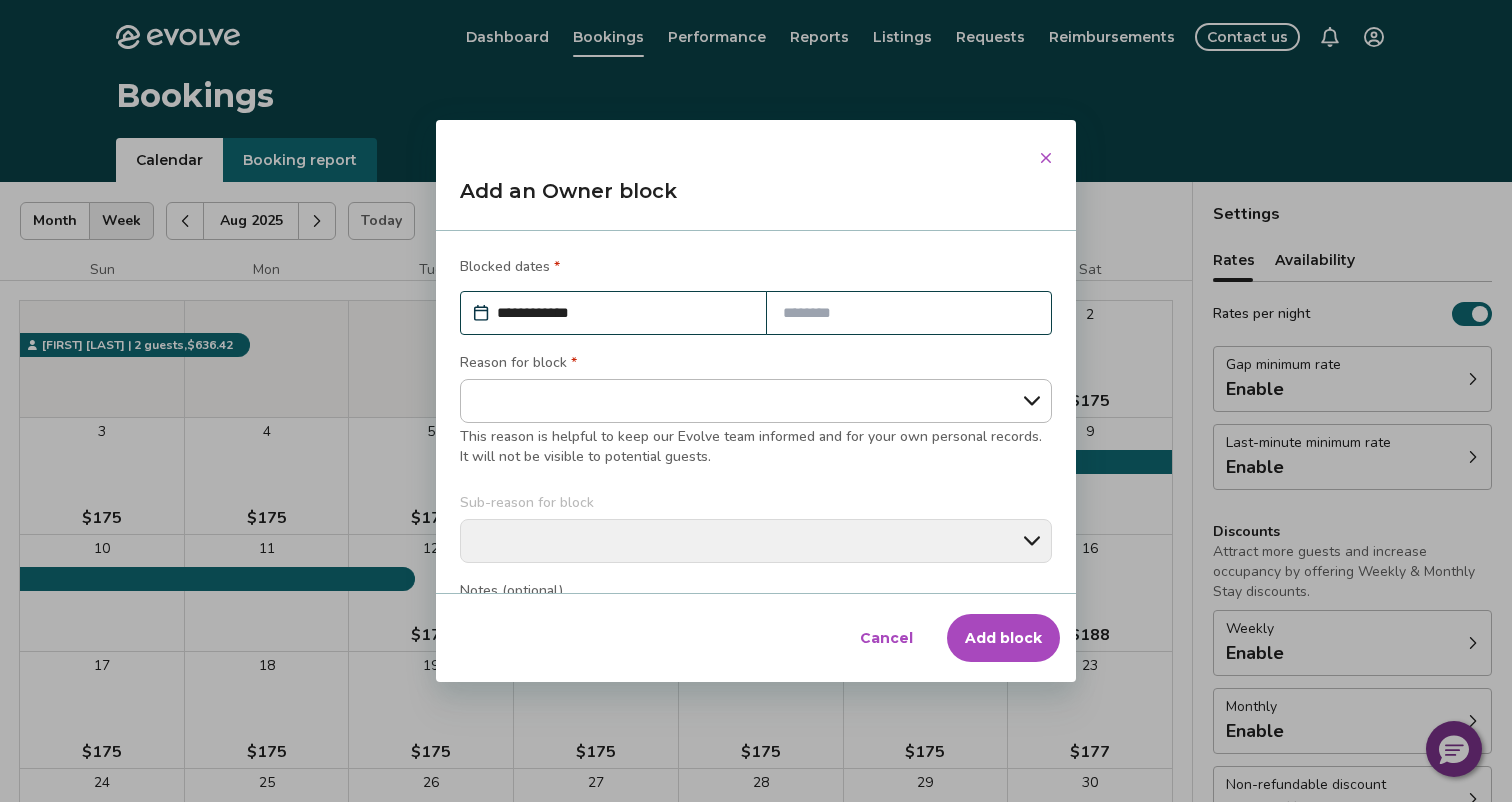 click at bounding box center (909, 313) 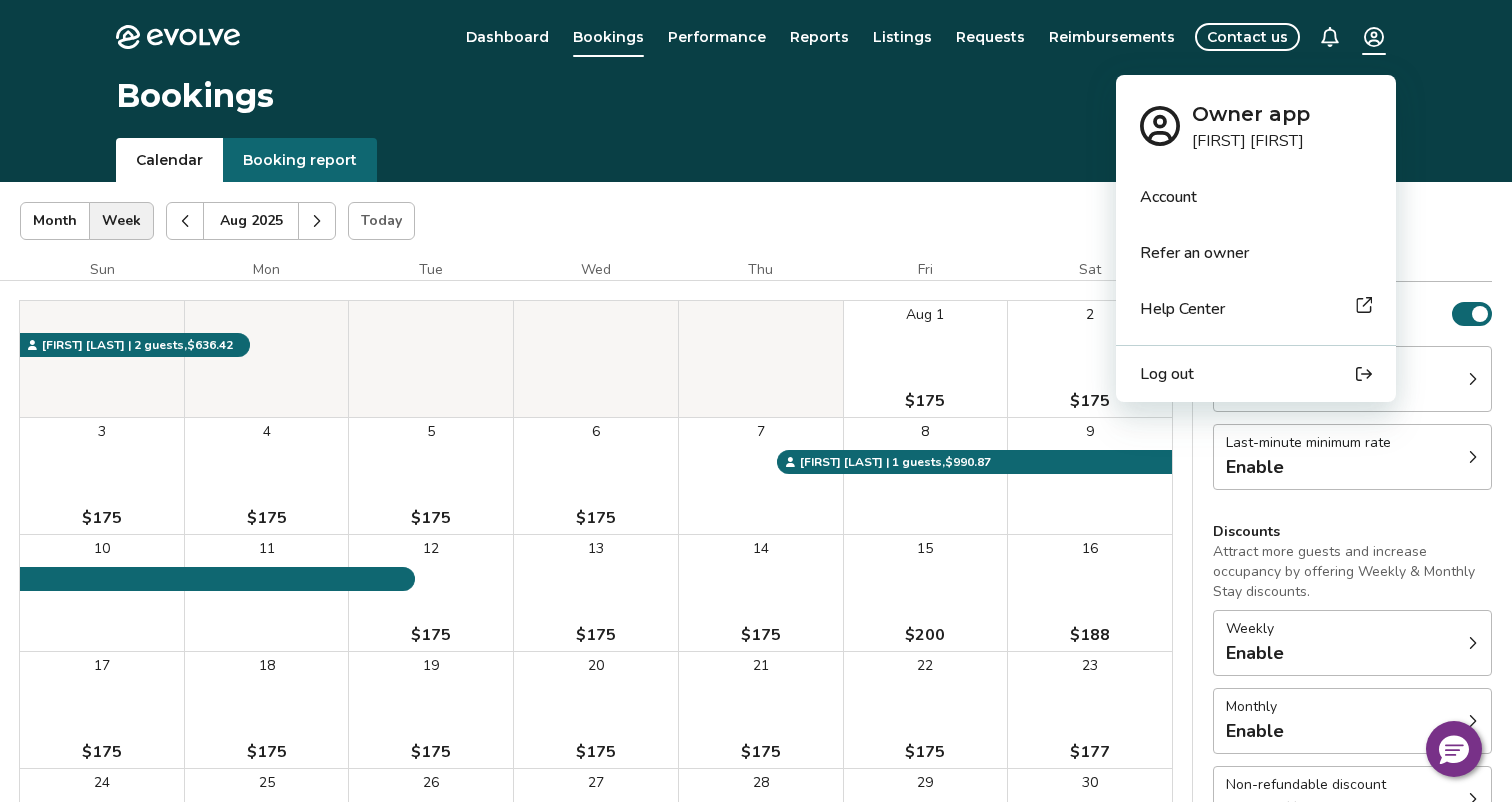 click on "Evolve Dashboard Bookings Performance Reports Listings Requests Reimbursements Contact us Bookings Calendar Booking report Aug [YEAR]  | Views Month Week Aug [YEAR] Settings Sweet Spot @ Emerald Lakes Aug [YEAR] Sun Mon Tue Wed Thu Fri Sat Aug 1 $[PRICE] 2 $[PRICE] 3 $[PRICE] 4 $[PRICE] 5 $[PRICE] 6 $[PRICE] 7 8 9 10 11 12 $[PRICE] 13 $[PRICE] 14 $[PRICE] 15 $[PRICE] 16 $[PRICE] 17 $[PRICE] 18 $[PRICE] 19 $[PRICE] 20 $[PRICE] 21 $[PRICE] 22 $[PRICE] 23 $[PRICE] 24 $[PRICE] 25 $[PRICE] 26 $[PRICE] 27 $[PRICE] 28 $[PRICE] 29 $[PRICE] 30 $[PRICE] 31 $[PRICE] [FIRST] [LAST] | 1 guests ,  $[AMOUNT] [FIRST] [LAST] | 2 guests ,  $[AMOUNT] Booking Pending Evolve/Owner Settings Rates Availability Rates per night Gap minimum rate Enable Last-minute minimum rate Enable Discounts Attract more guests and increase occupancy by offering Weekly & Monthly Stay discounts. Weekly Enable Monthly Enable Non-refundable discount 10% off View rates, policies, & fees Gap minimum rate Reduce your minimum rate by 20%  to help fill nights between bookings  (Fridays and Saturdays excluded). Enable Last-minute minimum rate Enable Weekly discount" at bounding box center (756, 571) 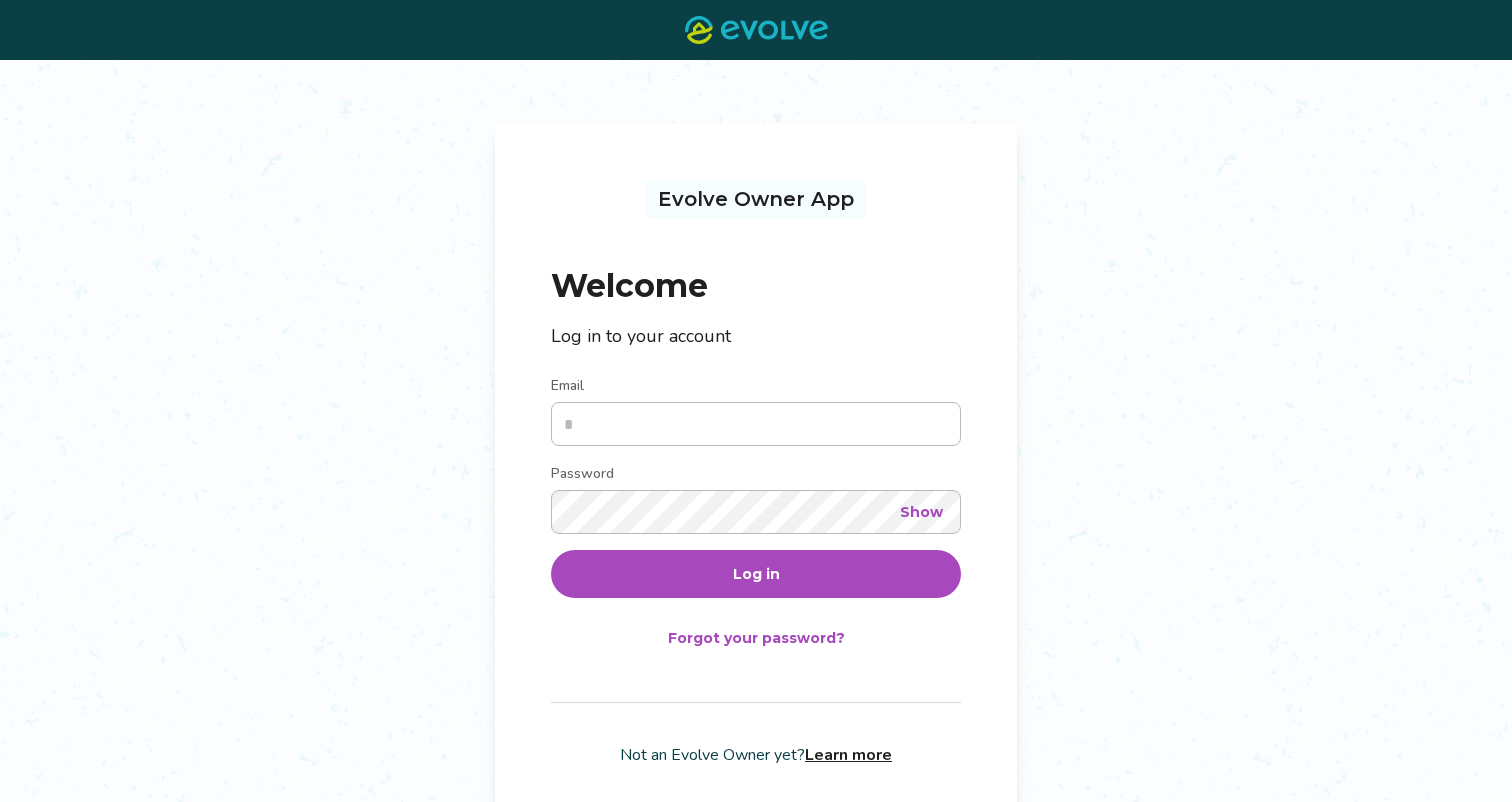 scroll, scrollTop: 0, scrollLeft: 0, axis: both 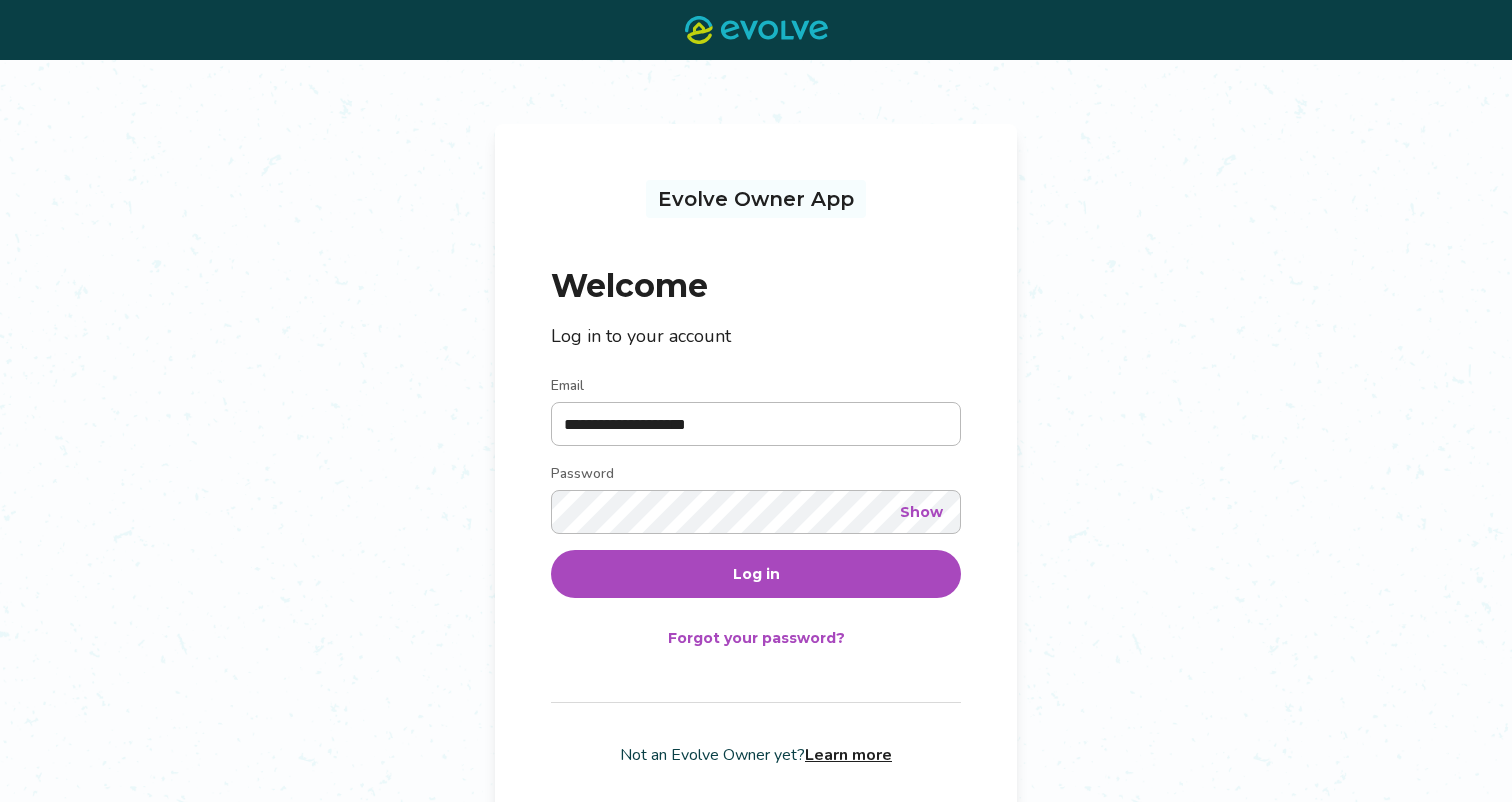 click on "Log in" at bounding box center (756, 574) 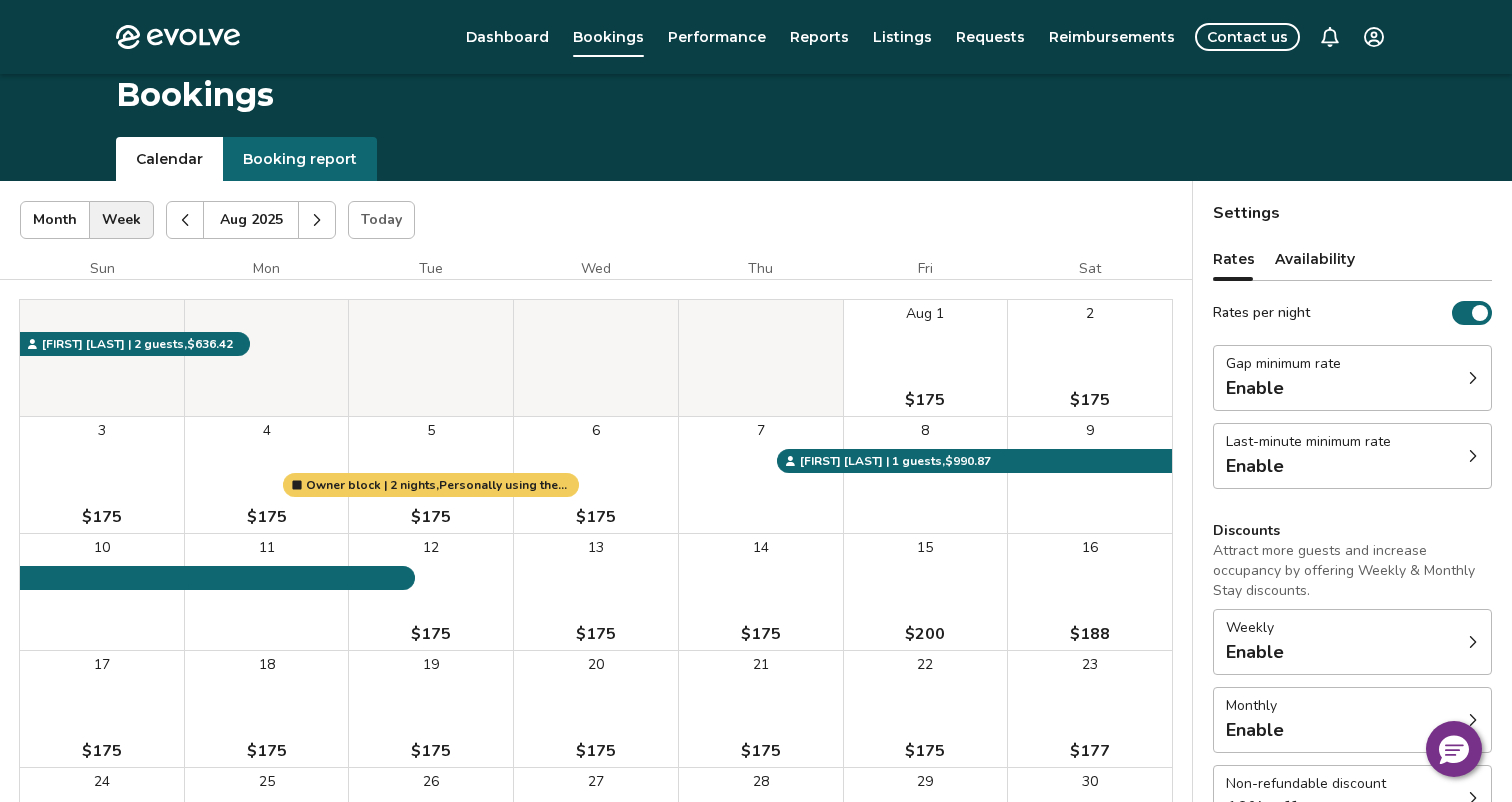 scroll, scrollTop: 0, scrollLeft: 0, axis: both 